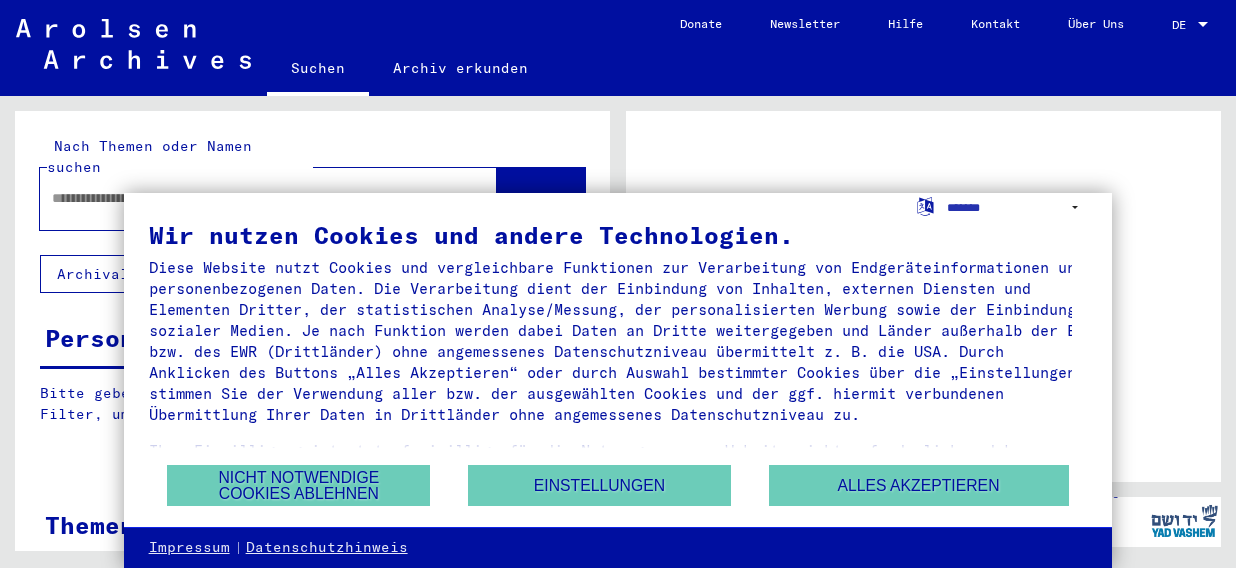 scroll, scrollTop: 0, scrollLeft: 0, axis: both 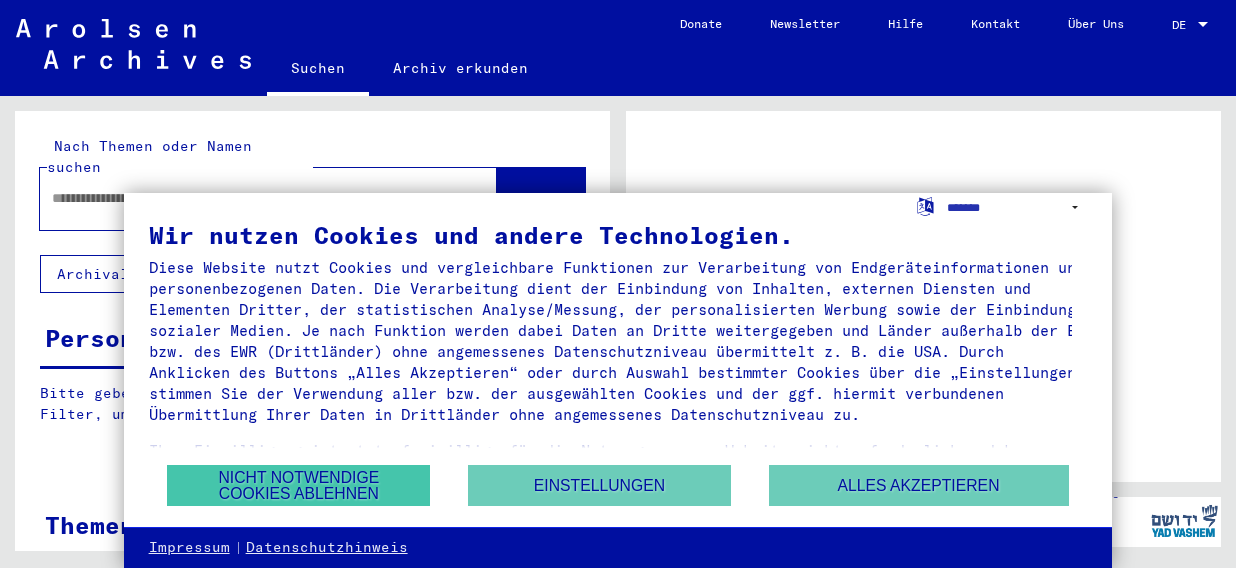 click on "Nicht notwendige Cookies ablehnen" at bounding box center (298, 485) 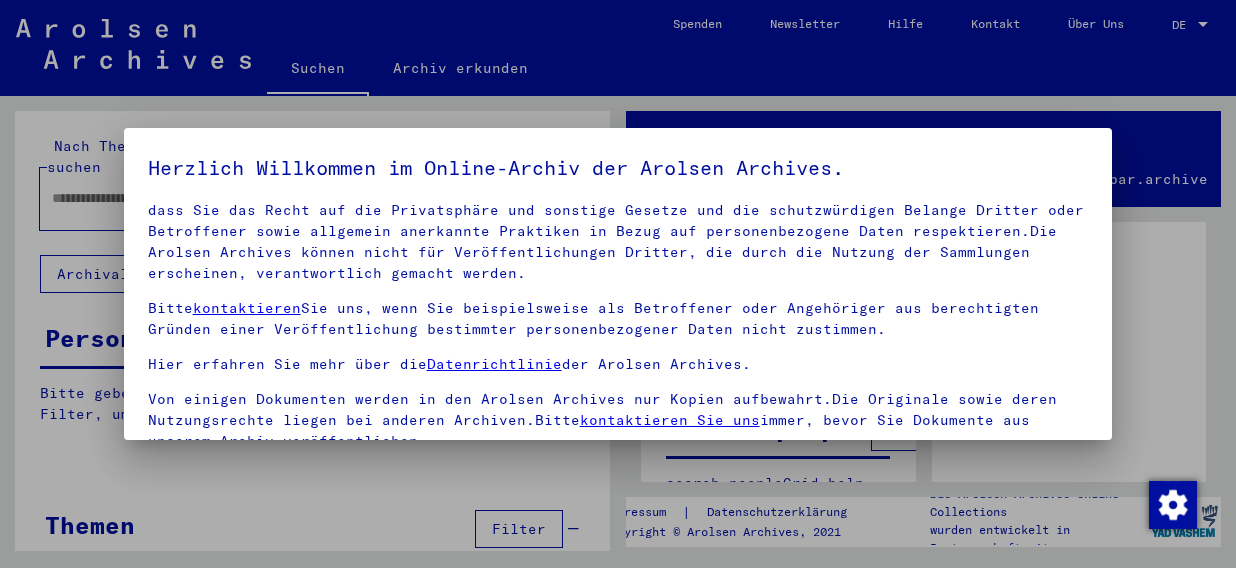 scroll, scrollTop: 176, scrollLeft: 0, axis: vertical 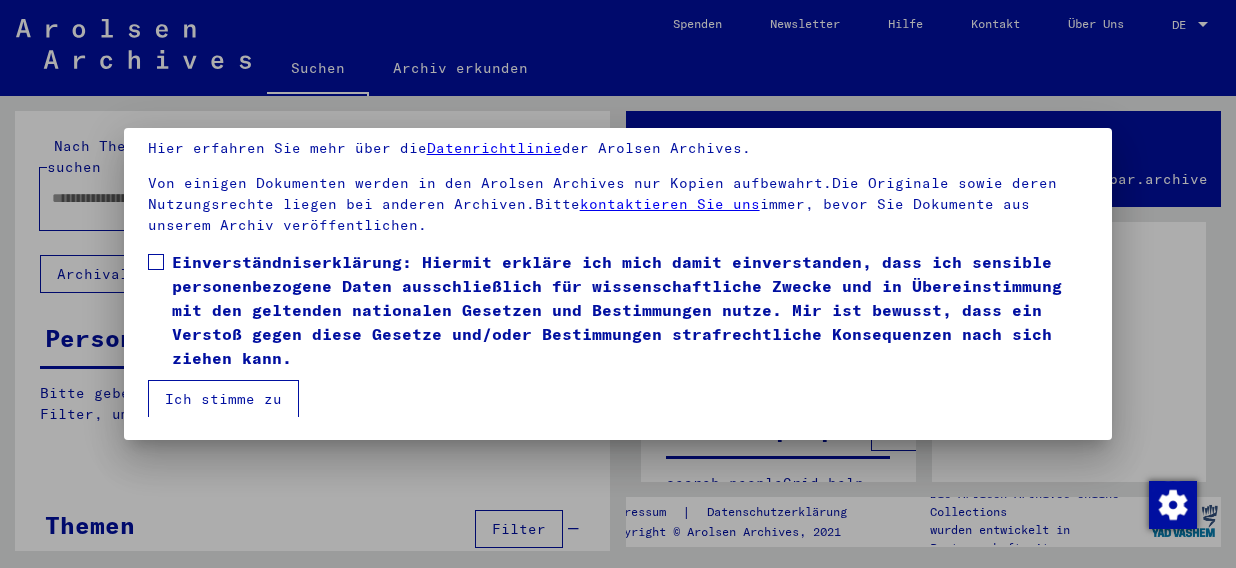 click on "Ich stimme zu" at bounding box center [223, 399] 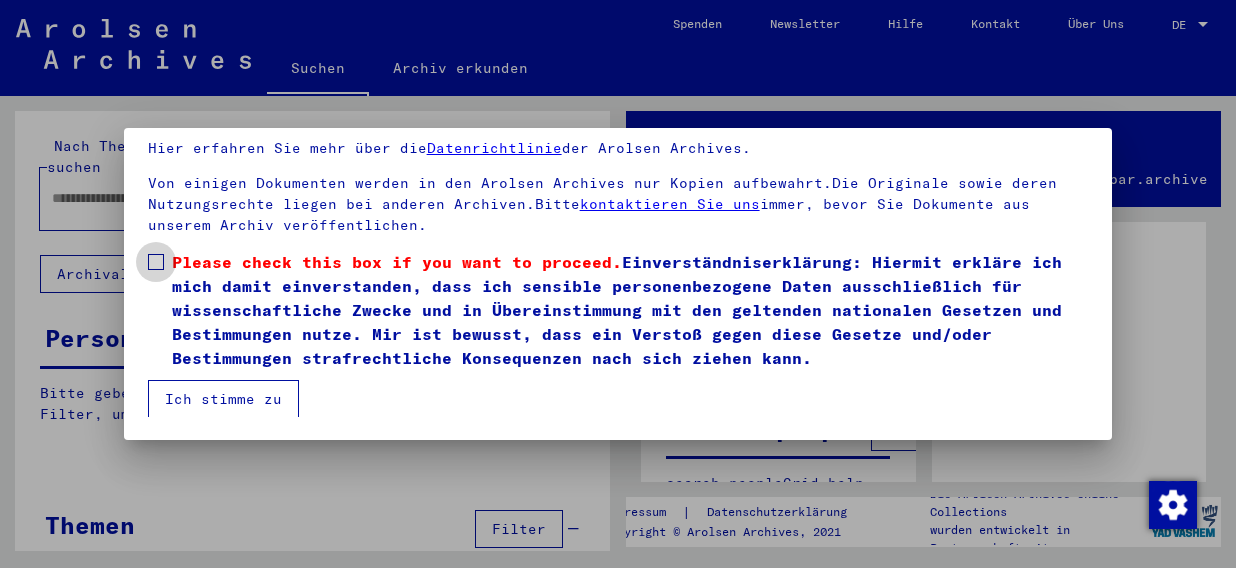 click on "Please check this box if you want to proceed.    Einverständniserklärung: Hiermit erkläre ich mich damit einverstanden, dass ich sensible personenbezogene Daten ausschließlich für wissenschaftliche Zwecke und in Übereinstimmung mit den geltenden nationalen Gesetzen und Bestimmungen nutze. Mir ist bewusst, dass ein Verstoß gegen diese Gesetze und/oder Bestimmungen strafrechtliche Konsequenzen nach sich ziehen kann." at bounding box center (618, 310) 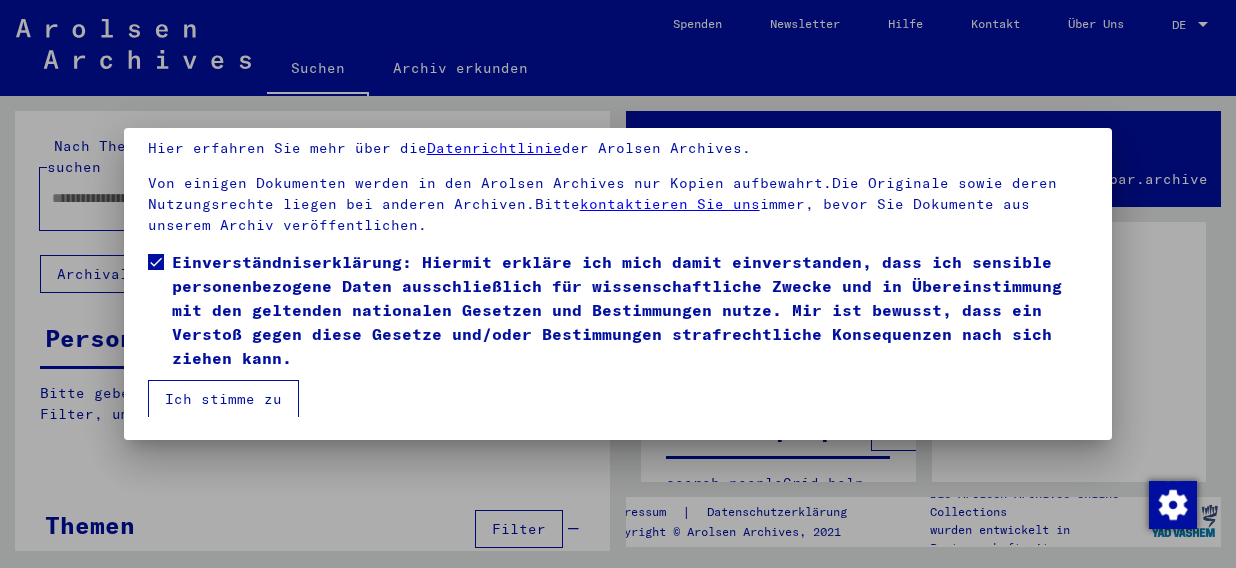 click on "Ich stimme zu" at bounding box center [223, 399] 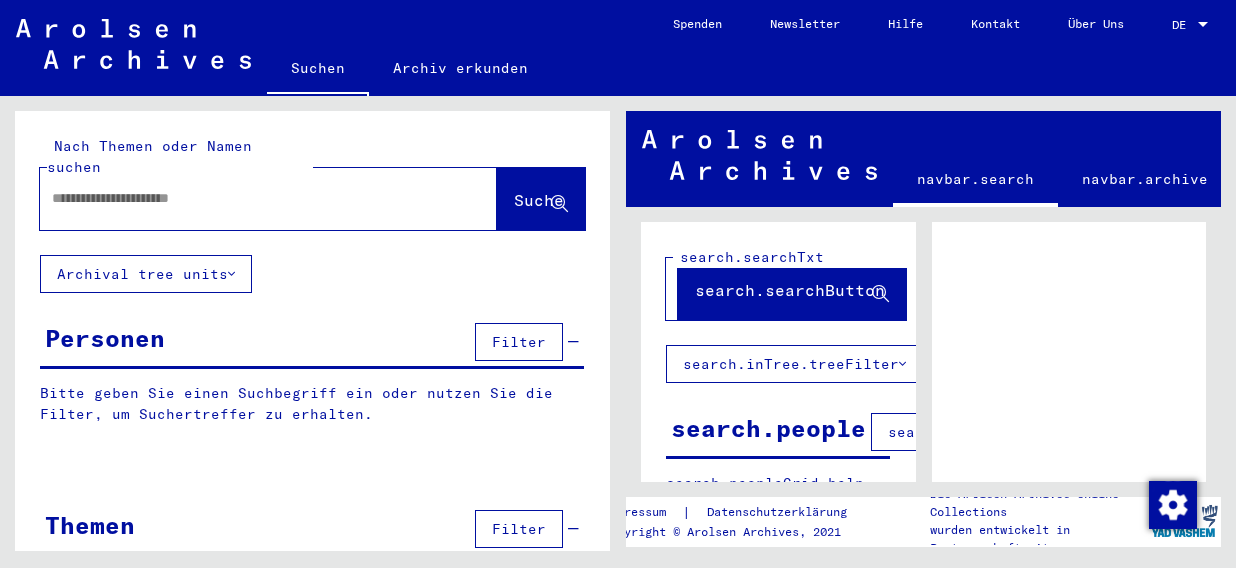 click at bounding box center [1203, 24] 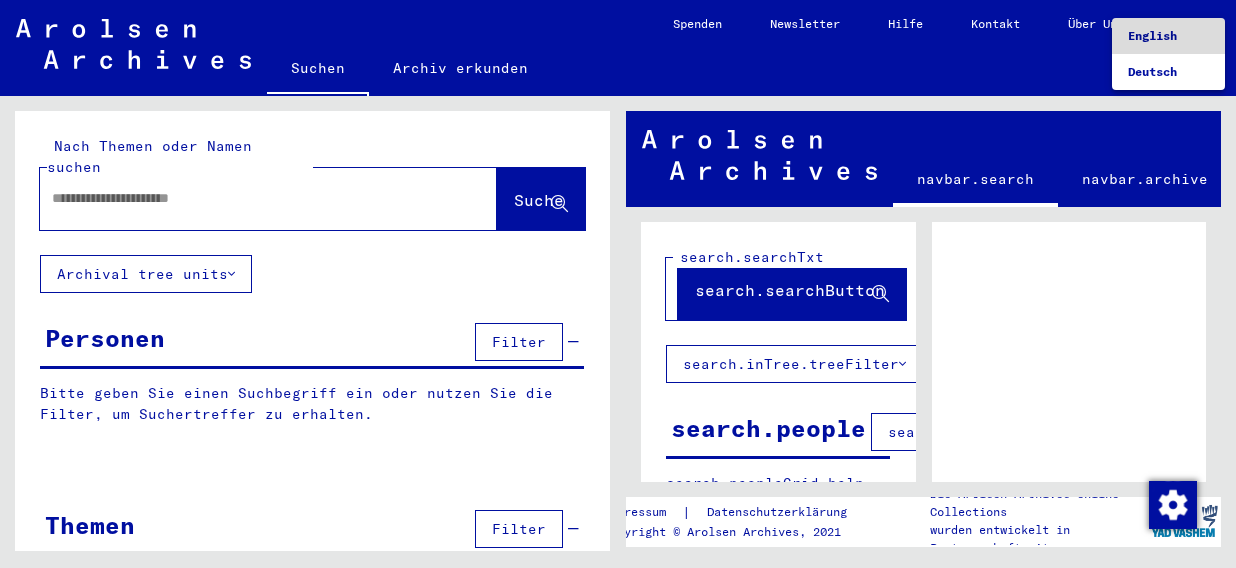 click on "English" at bounding box center (1152, 35) 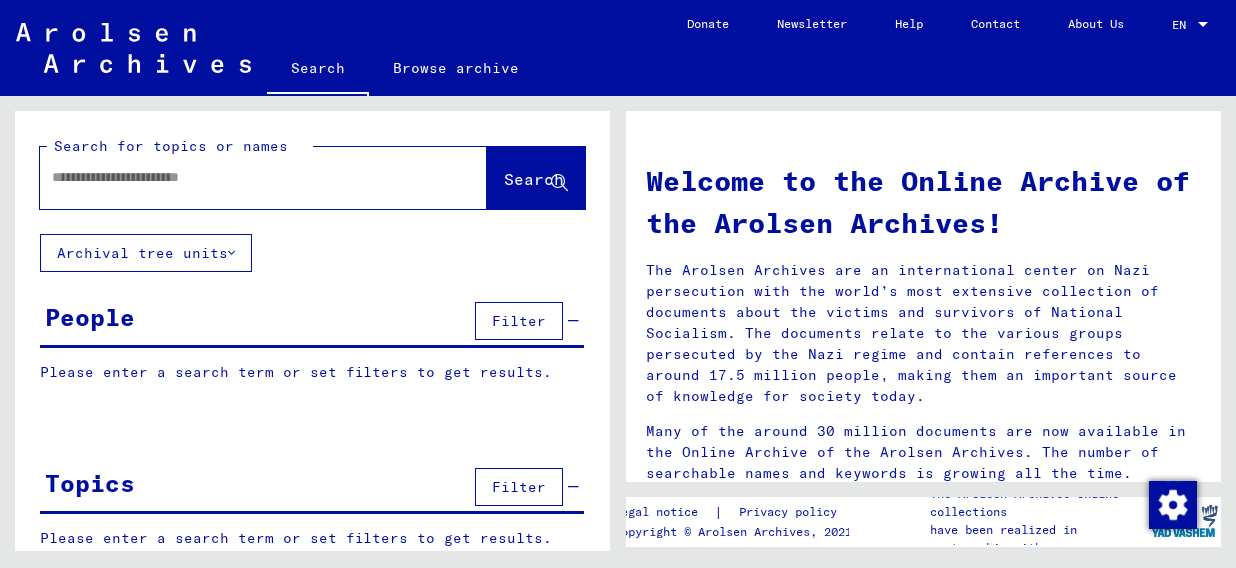 click at bounding box center [239, 177] 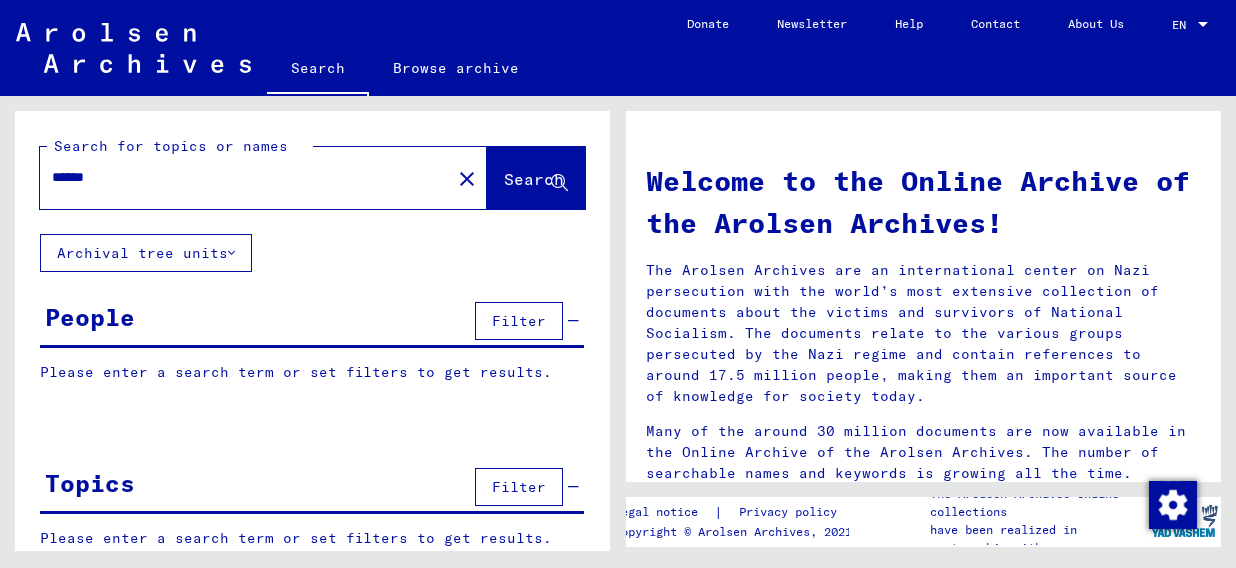 type on "******" 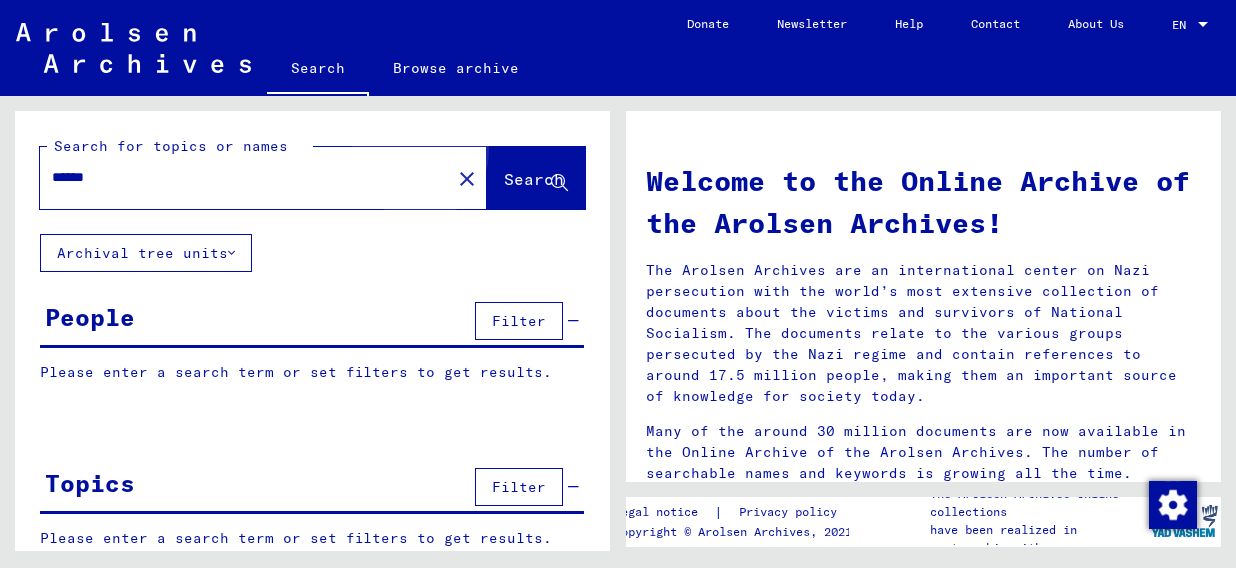 click on "Search" 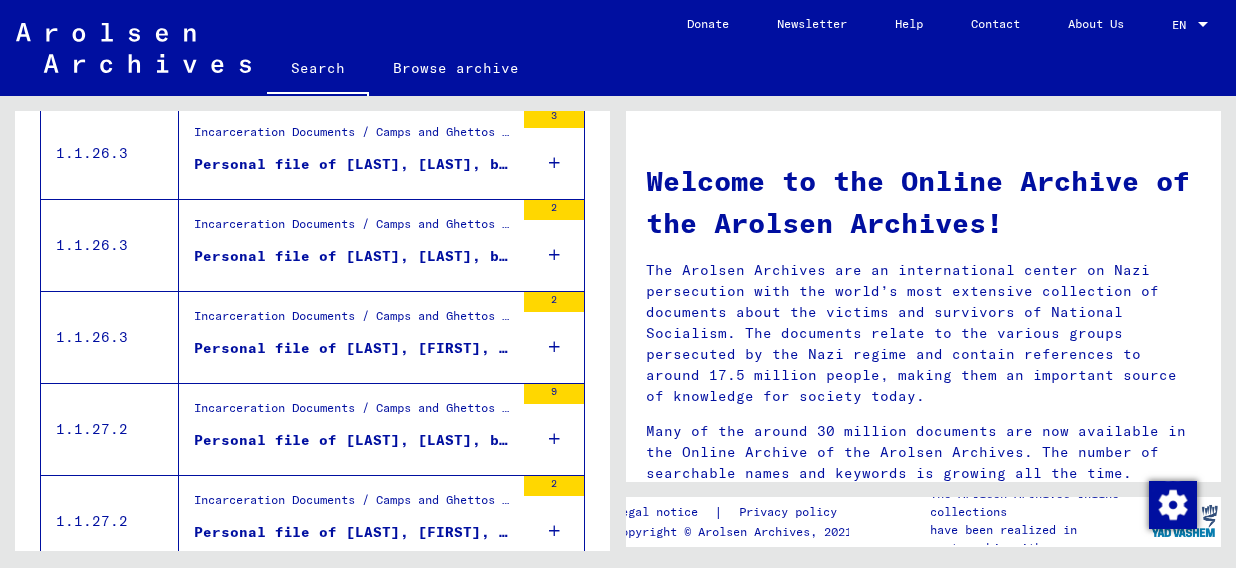 scroll, scrollTop: 469, scrollLeft: 0, axis: vertical 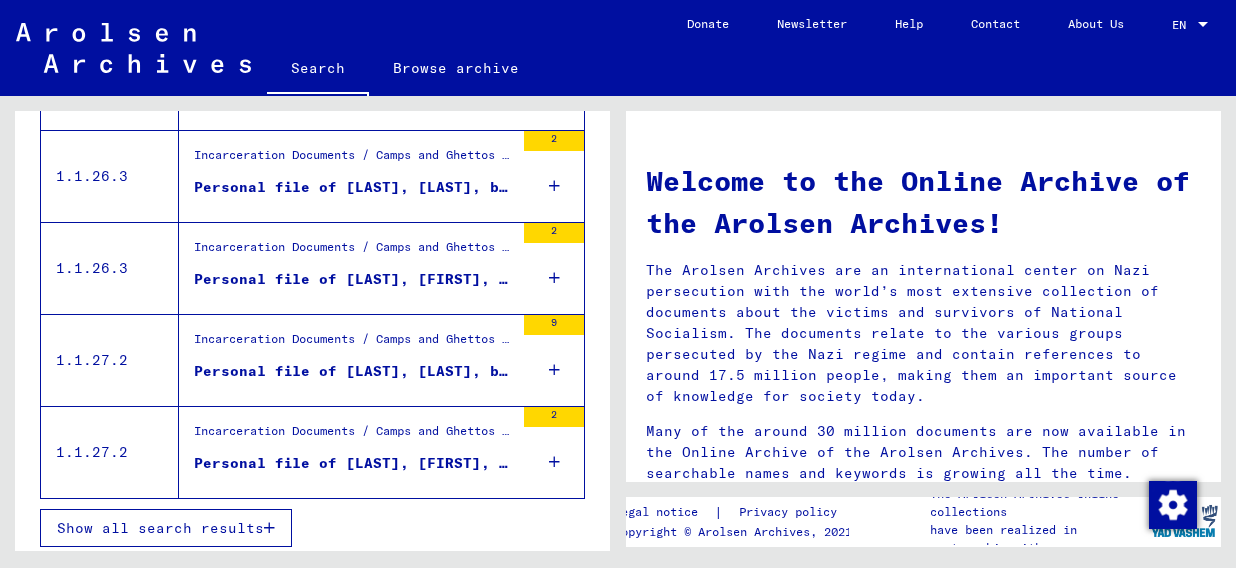 click on "Show all search results" at bounding box center [160, 528] 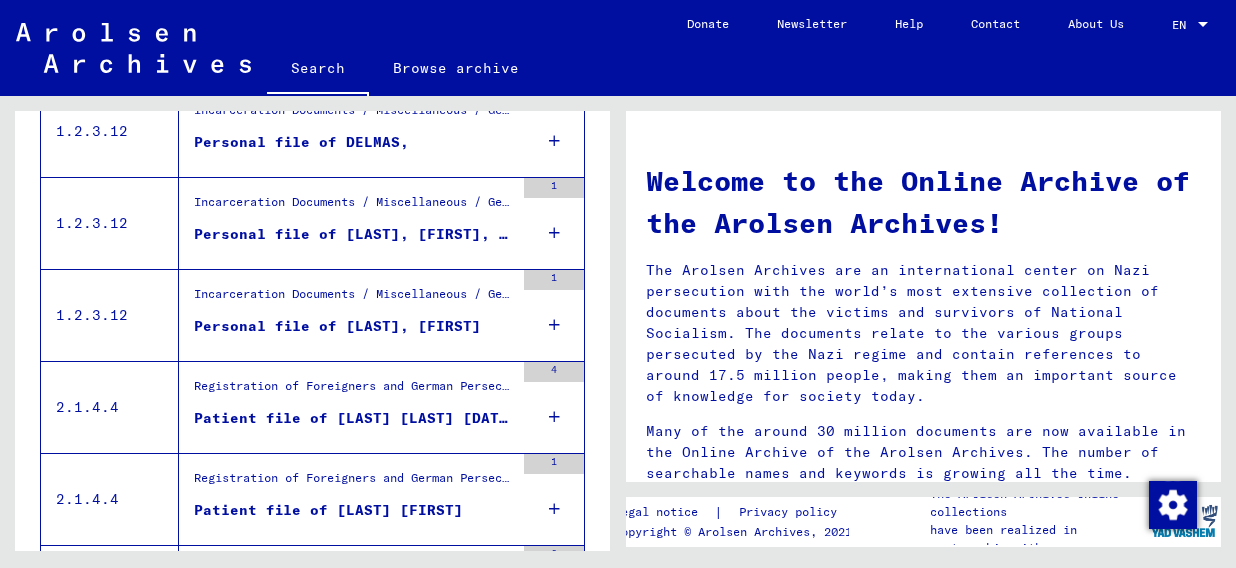 scroll, scrollTop: 2264, scrollLeft: 0, axis: vertical 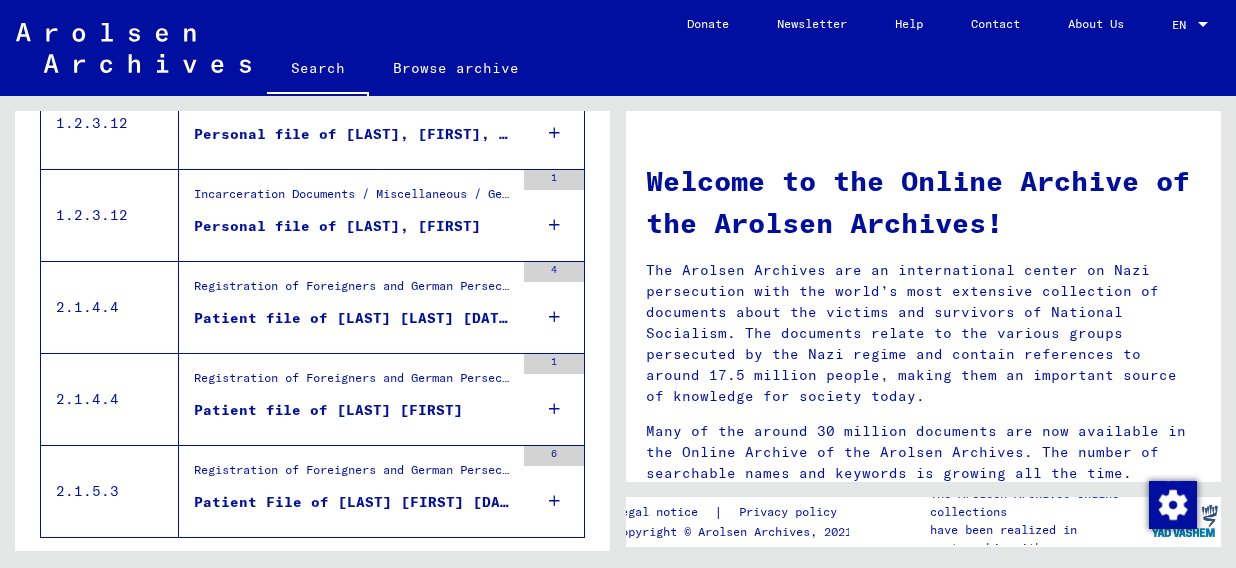 click on "Patient file of [LAST] [FIRST]" at bounding box center (328, 410) 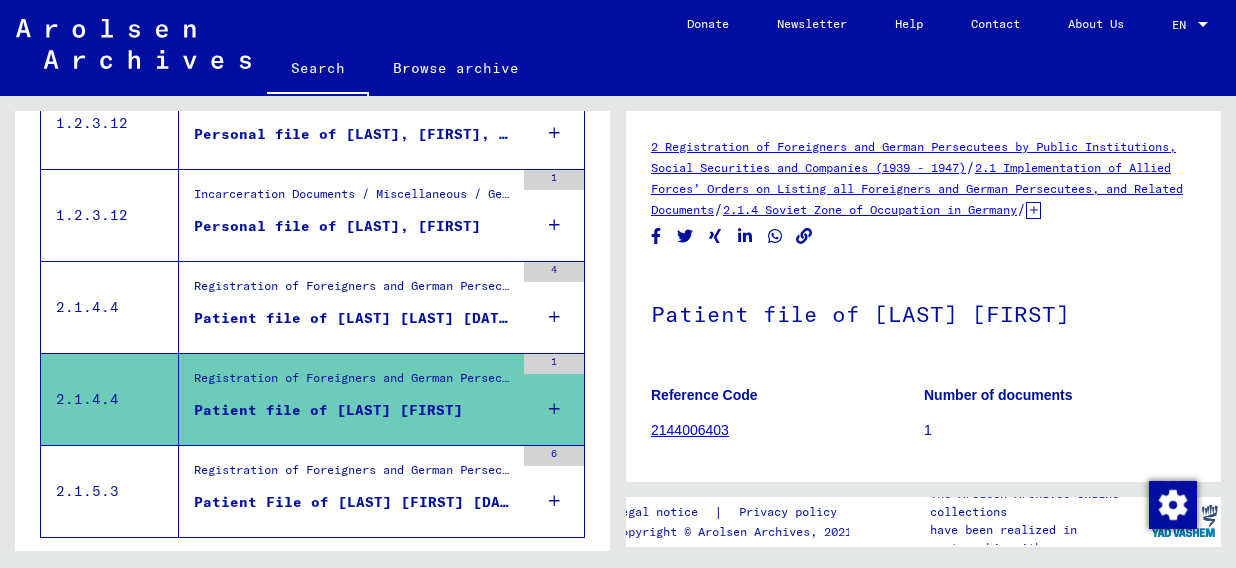 scroll, scrollTop: 0, scrollLeft: 0, axis: both 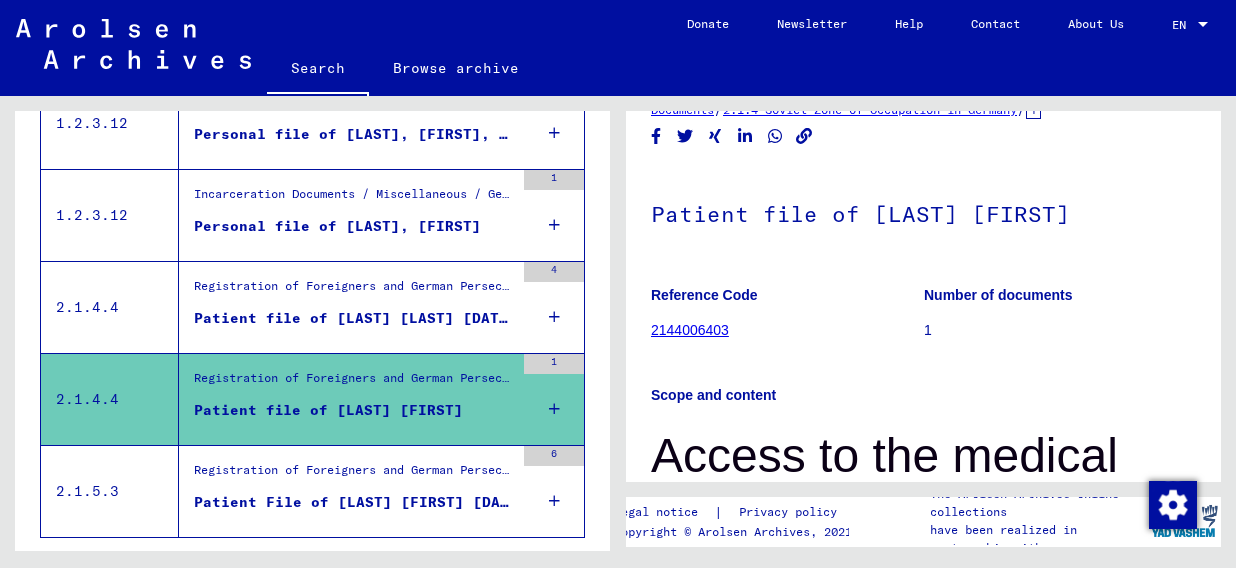 click on "2144006403" 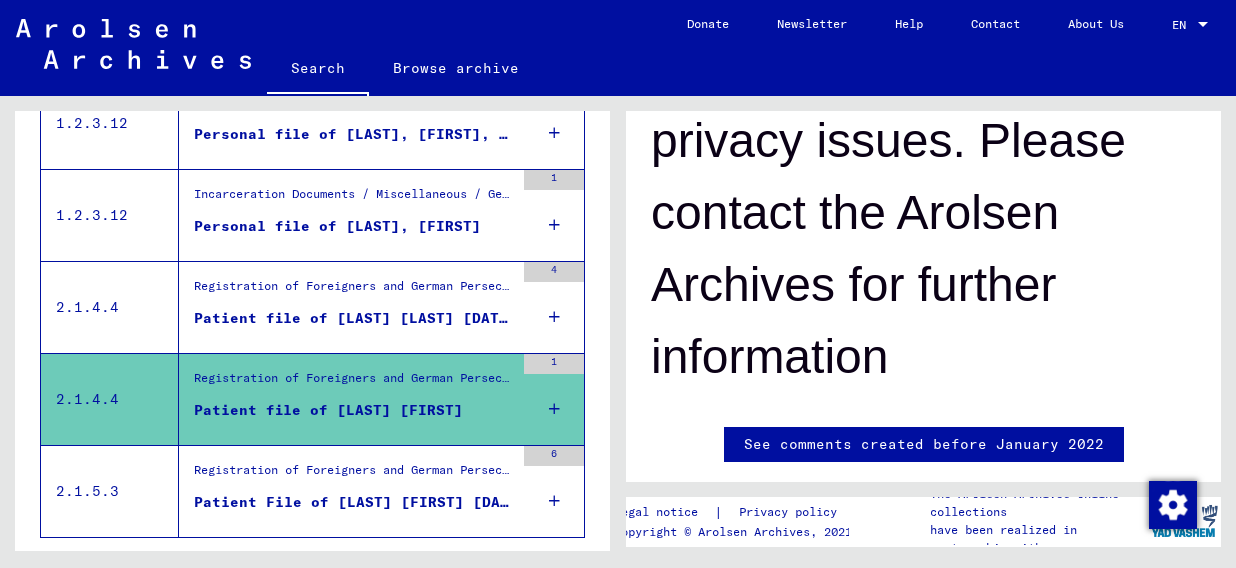 scroll, scrollTop: 534, scrollLeft: 0, axis: vertical 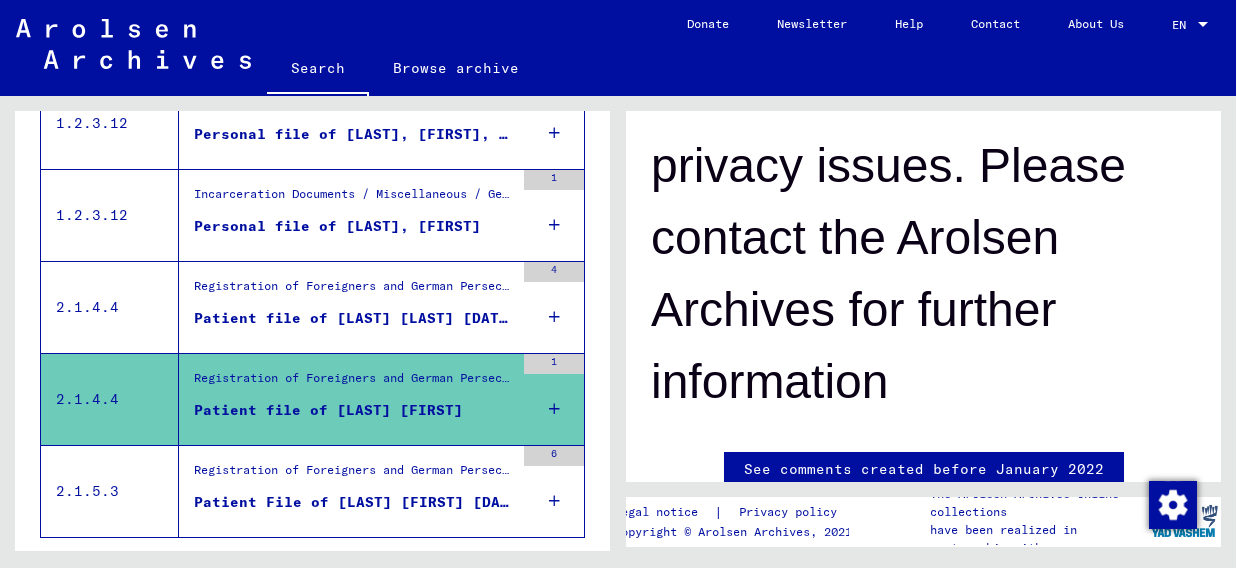 click at bounding box center [554, 409] 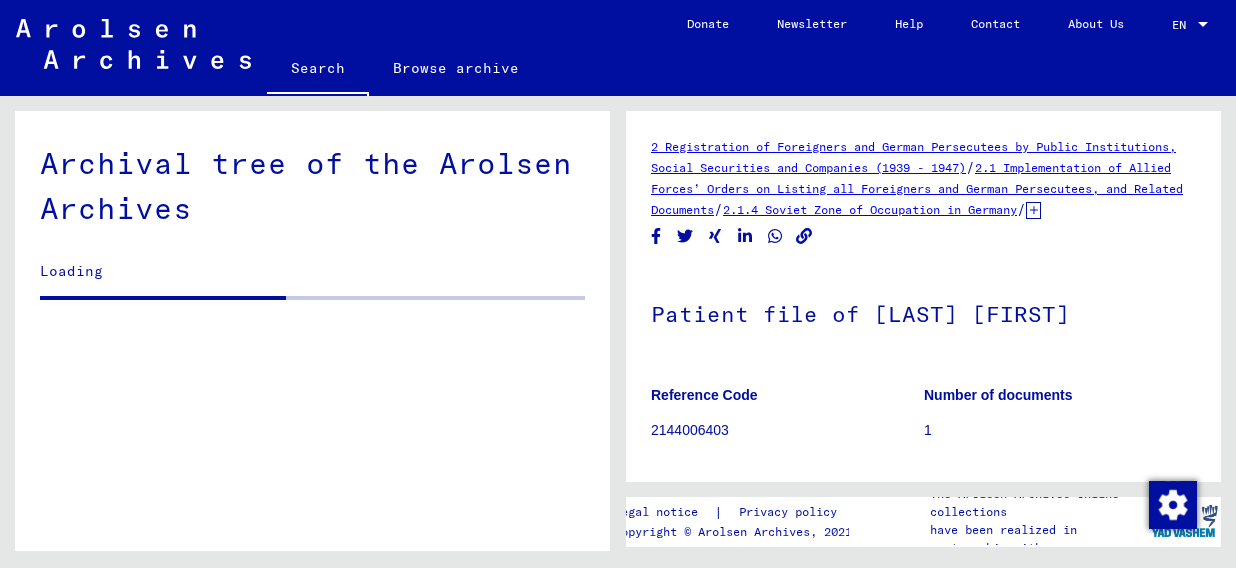 scroll, scrollTop: 0, scrollLeft: 0, axis: both 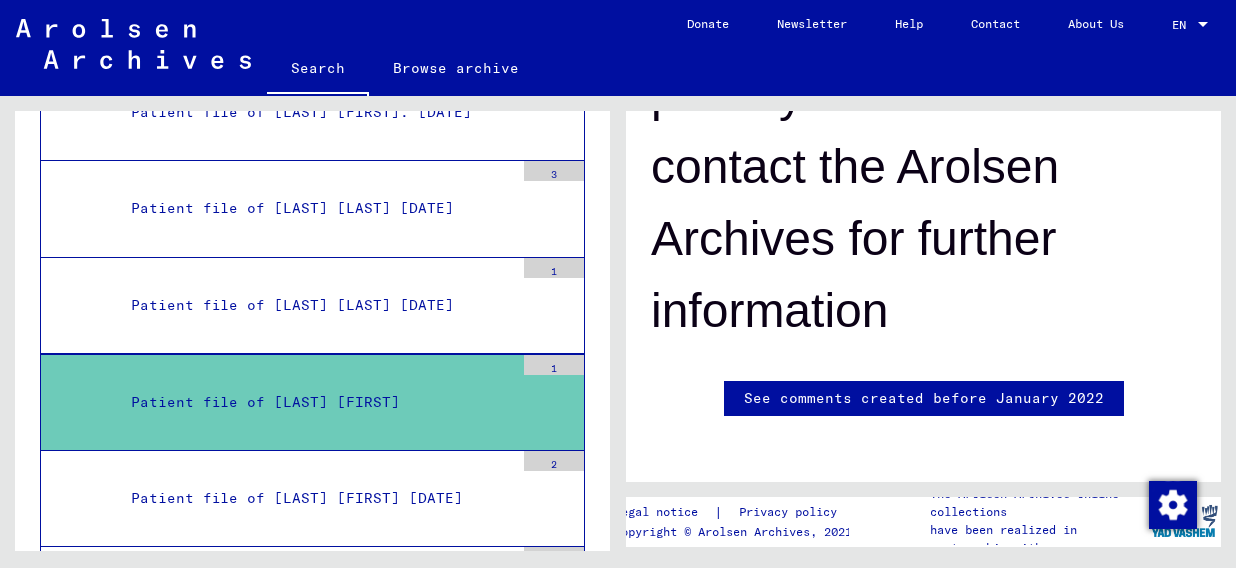 click on "See comments created before January 2022" 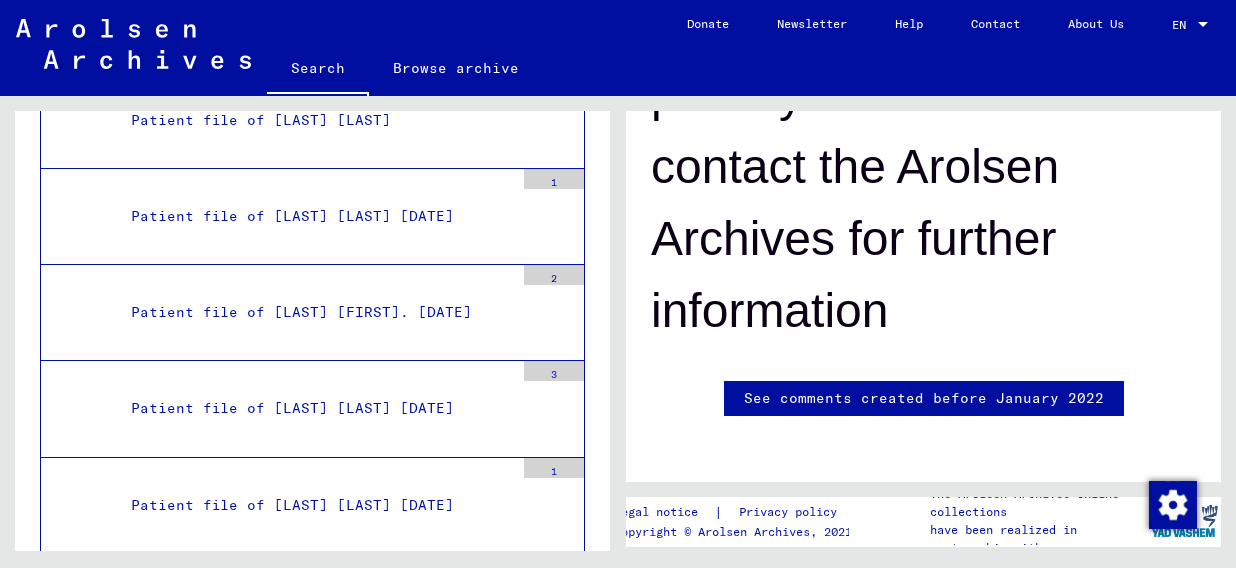 scroll, scrollTop: 11868, scrollLeft: 0, axis: vertical 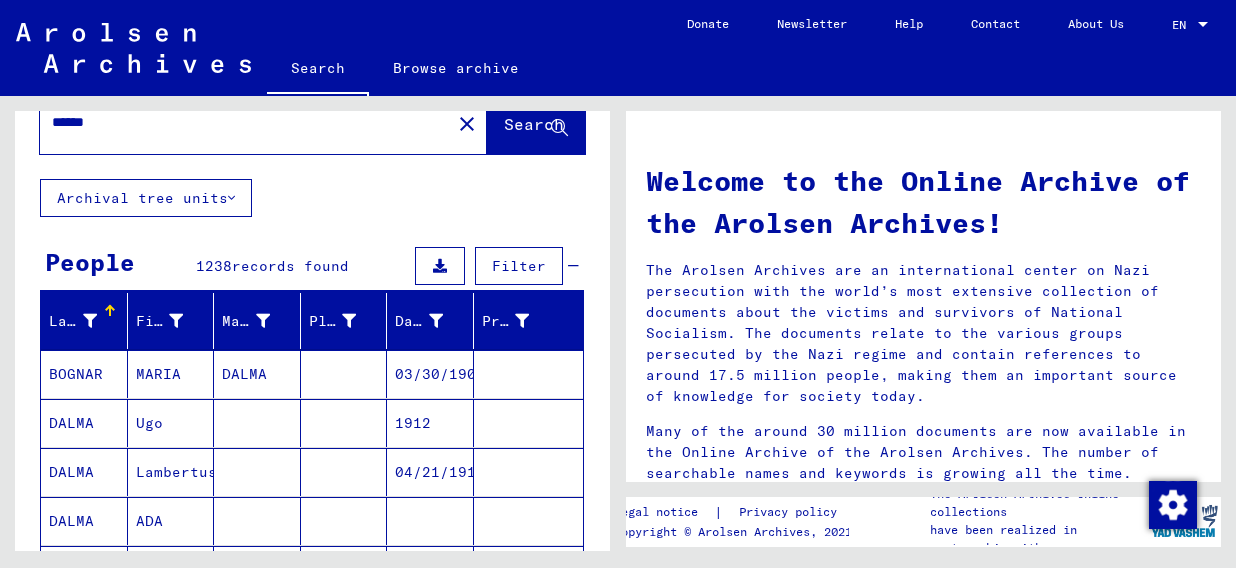 click on "******" 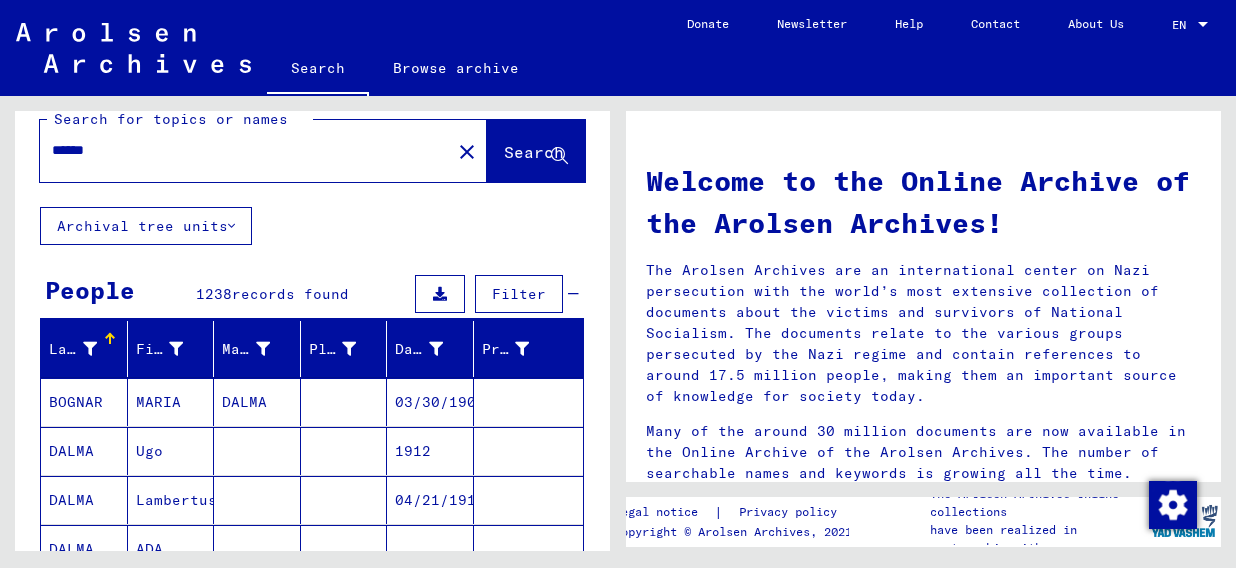 scroll, scrollTop: 0, scrollLeft: 0, axis: both 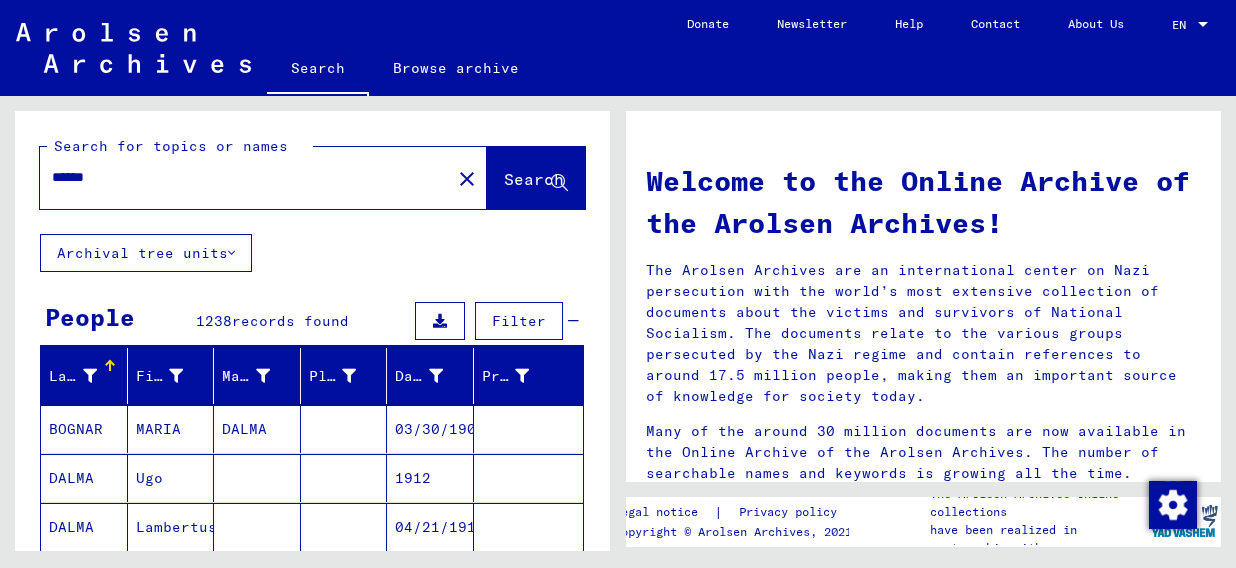click on "******" at bounding box center [239, 177] 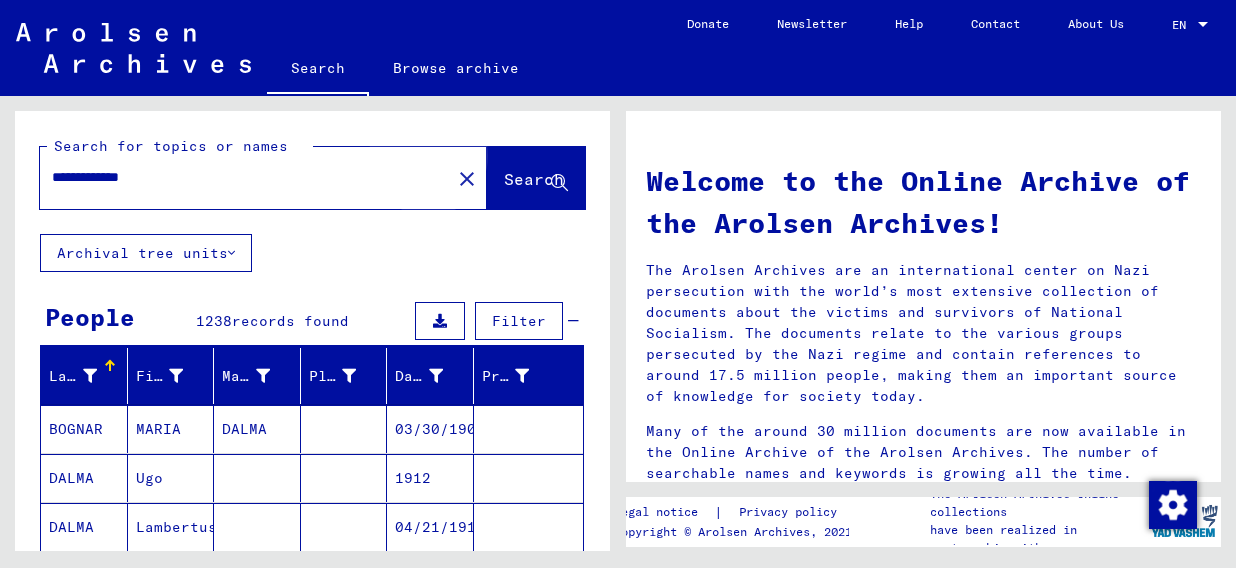 click on "Search" 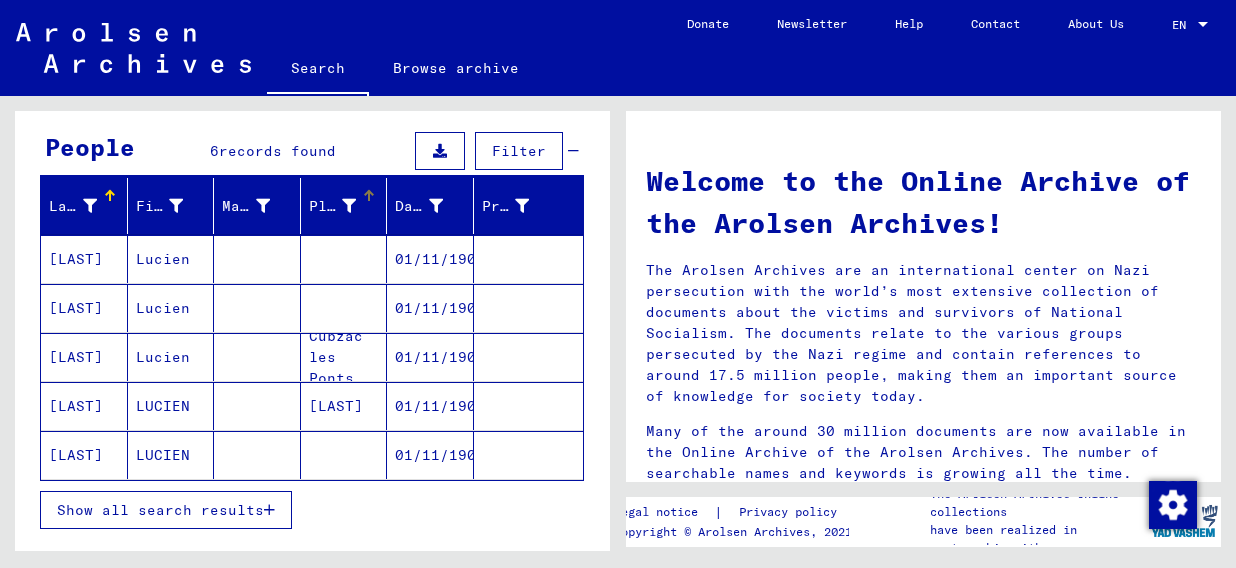 scroll, scrollTop: 200, scrollLeft: 0, axis: vertical 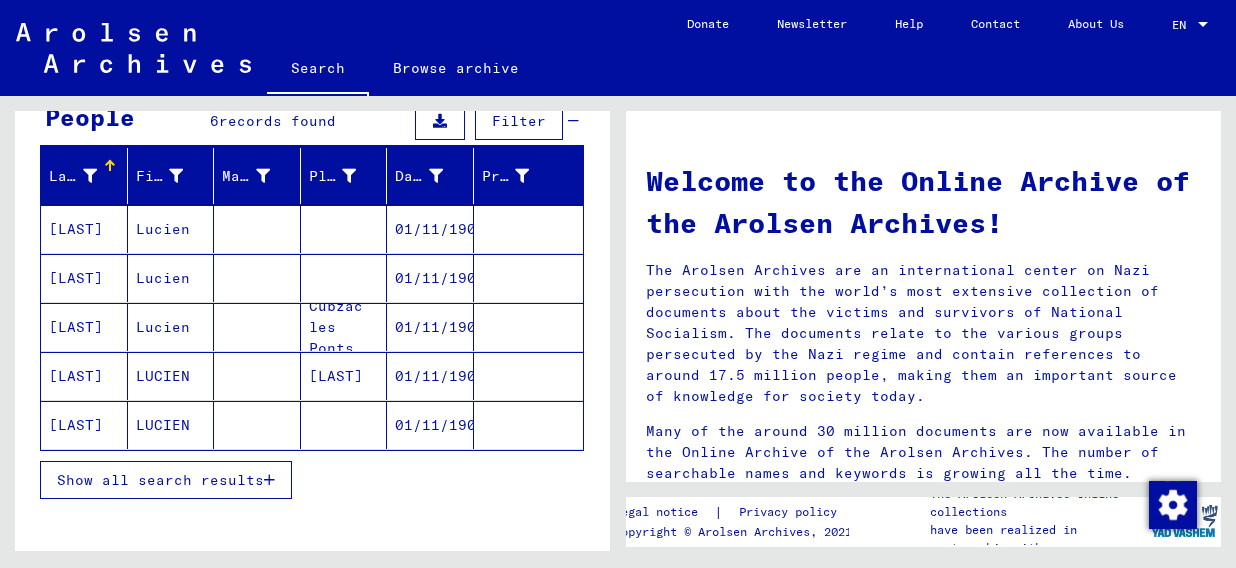 click on "Show all search results" at bounding box center [160, 480] 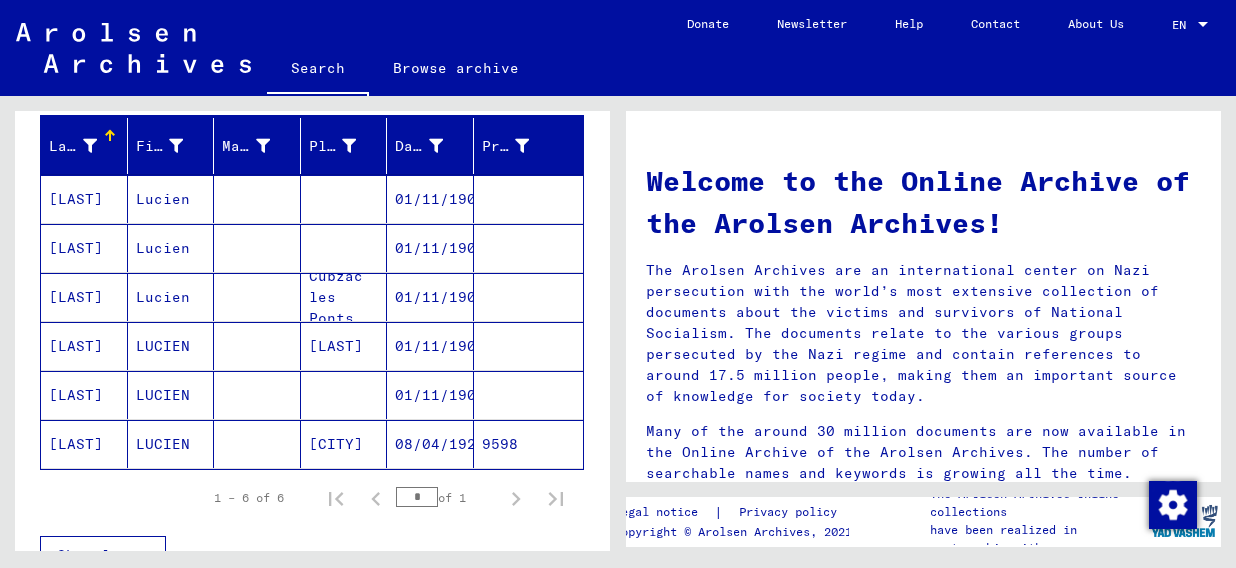 scroll, scrollTop: 200, scrollLeft: 0, axis: vertical 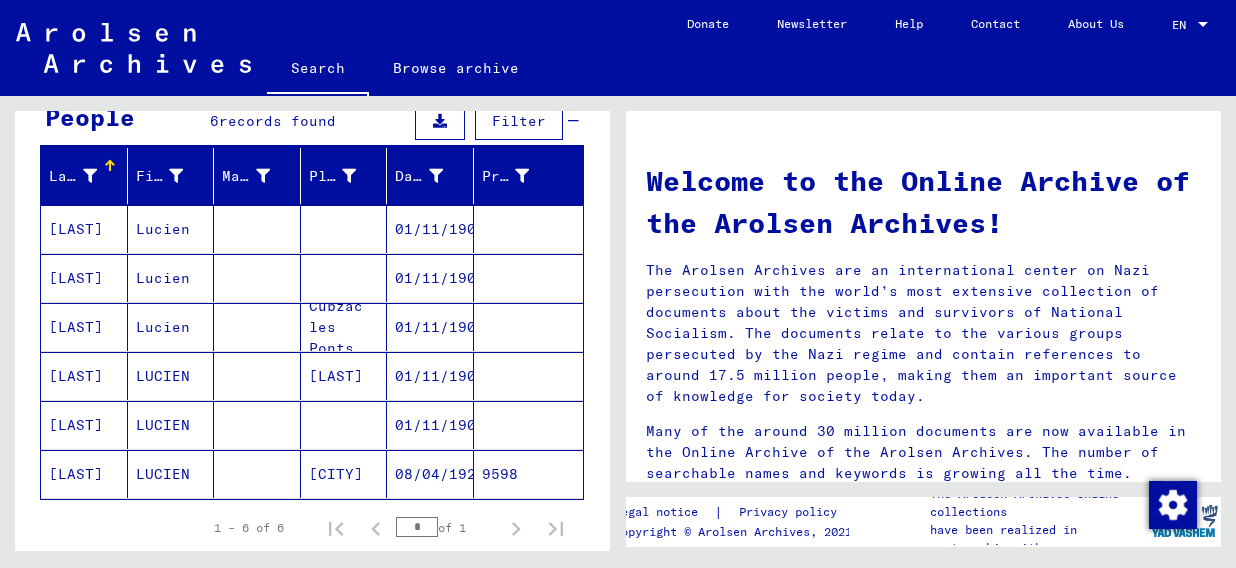 click on "01/11/1908" at bounding box center (430, 278) 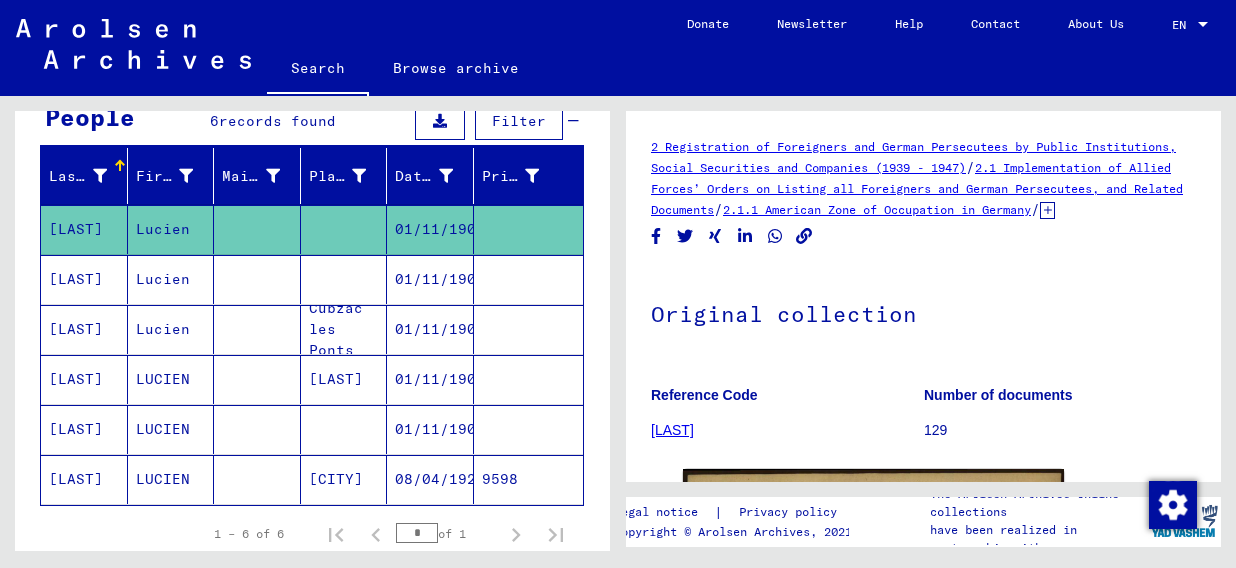 scroll, scrollTop: 0, scrollLeft: 0, axis: both 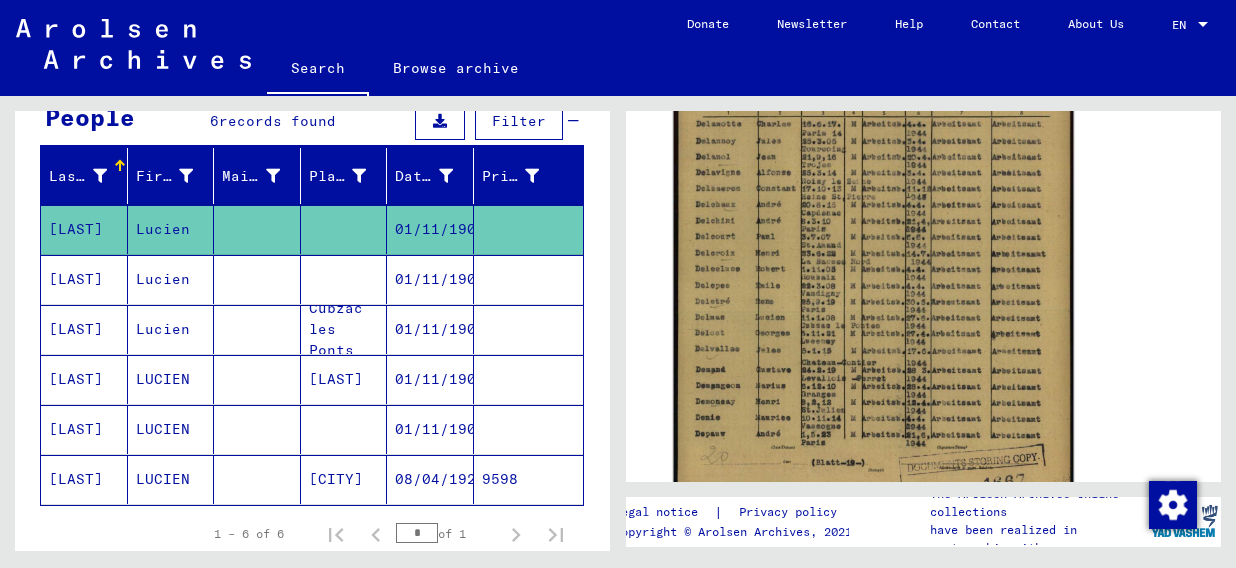 click 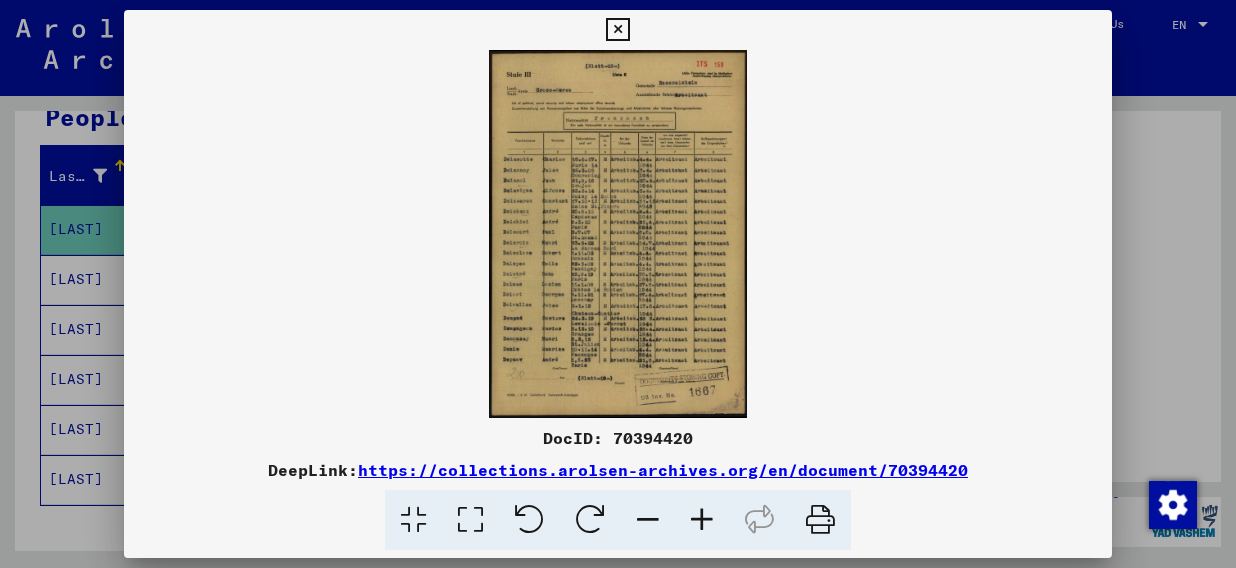 click on "https://collections.arolsen-archives.org/en/document/70394420" at bounding box center [663, 470] 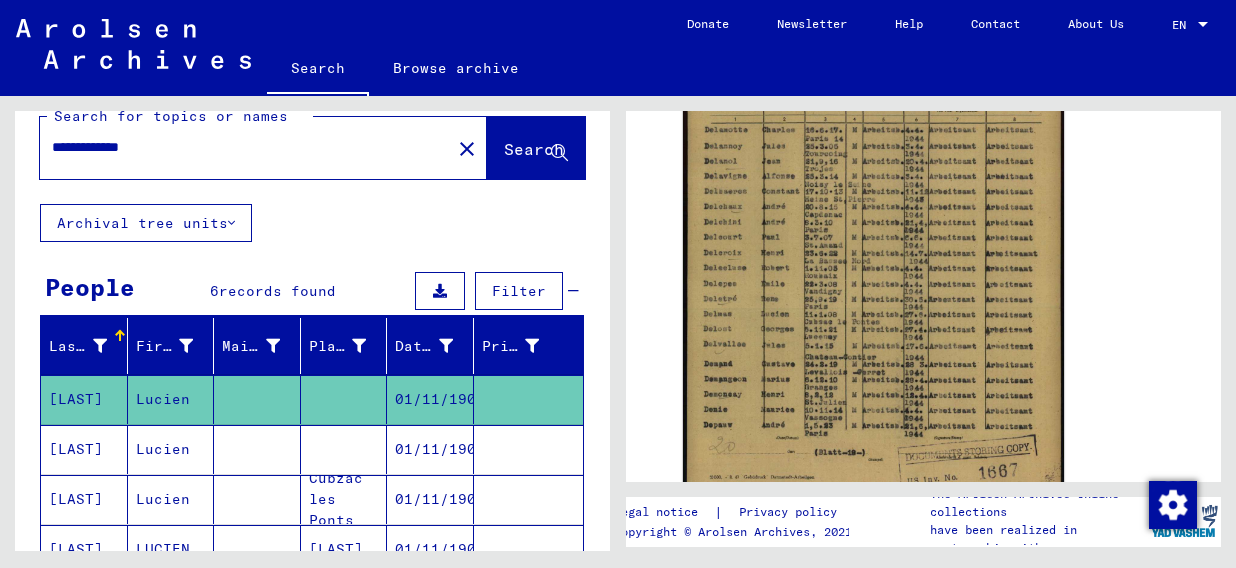 scroll, scrollTop: 0, scrollLeft: 0, axis: both 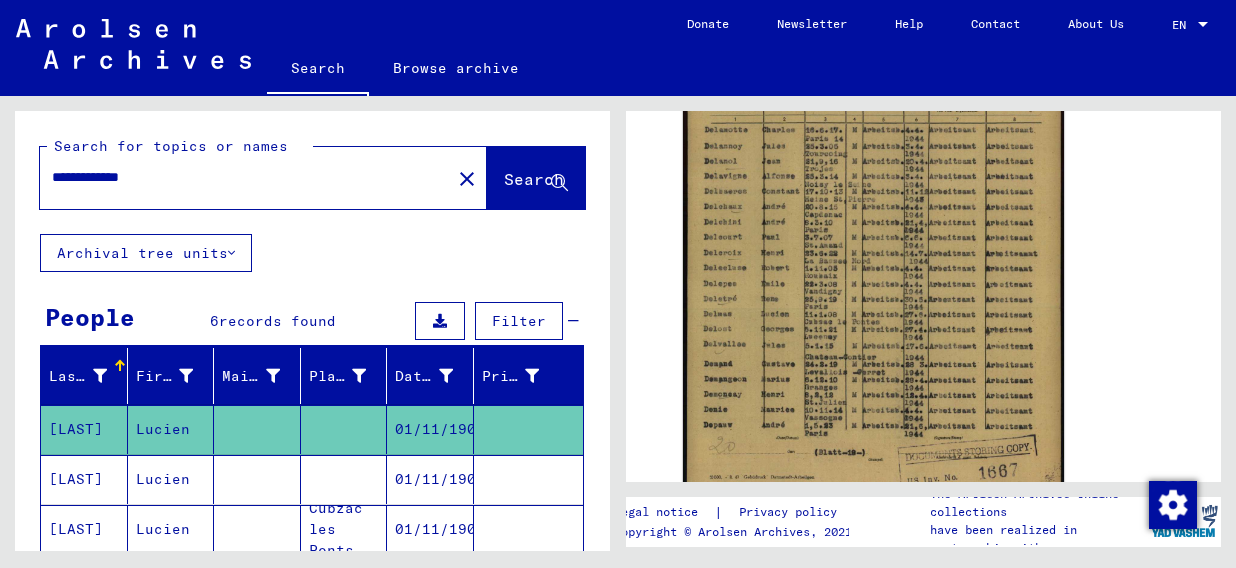 click on "Archival tree units" 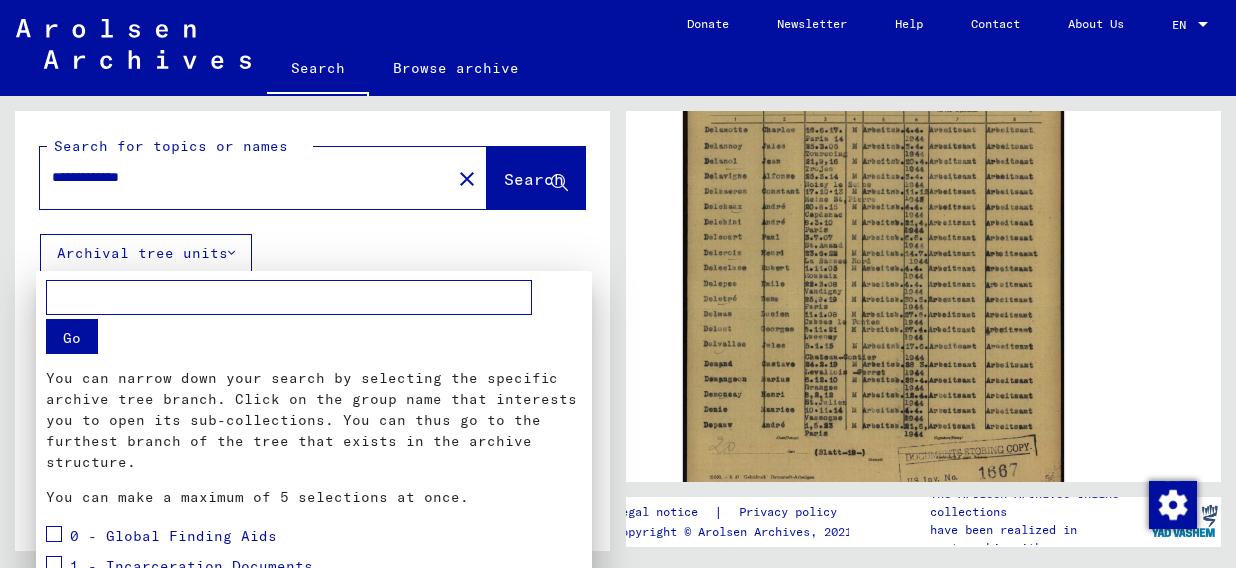 click at bounding box center (618, 284) 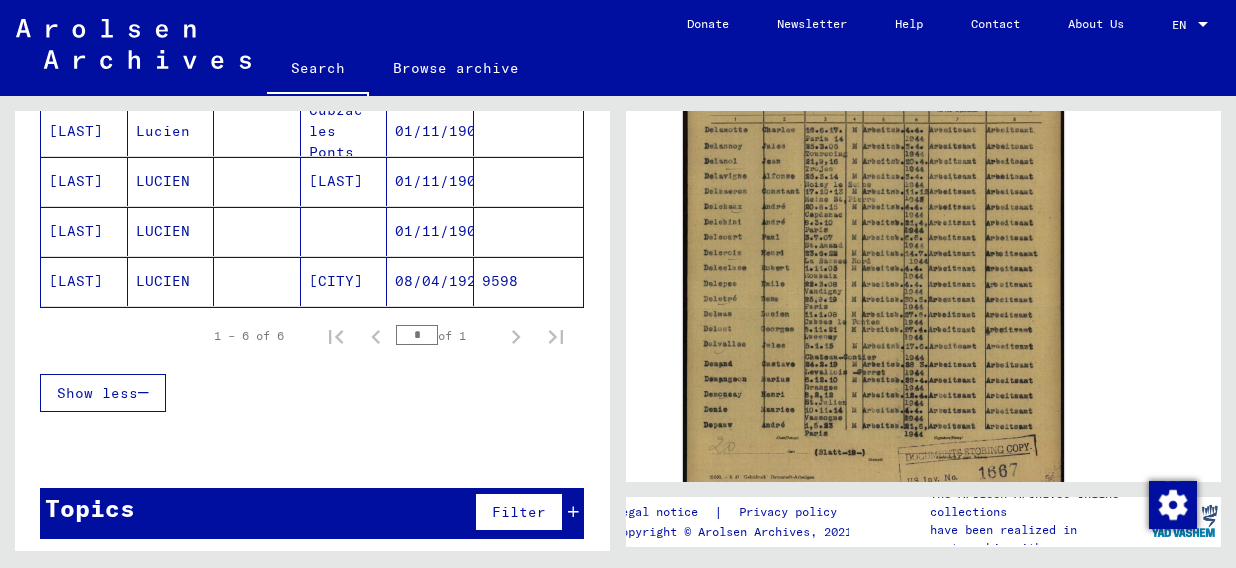 scroll, scrollTop: 0, scrollLeft: 0, axis: both 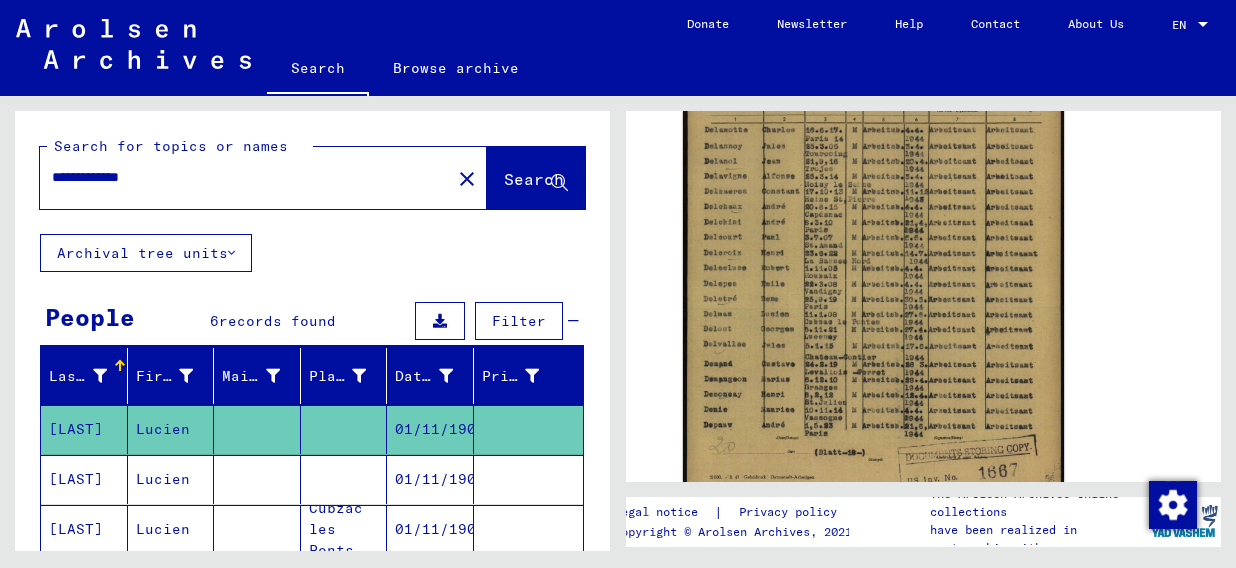 click on "**********" at bounding box center (245, 177) 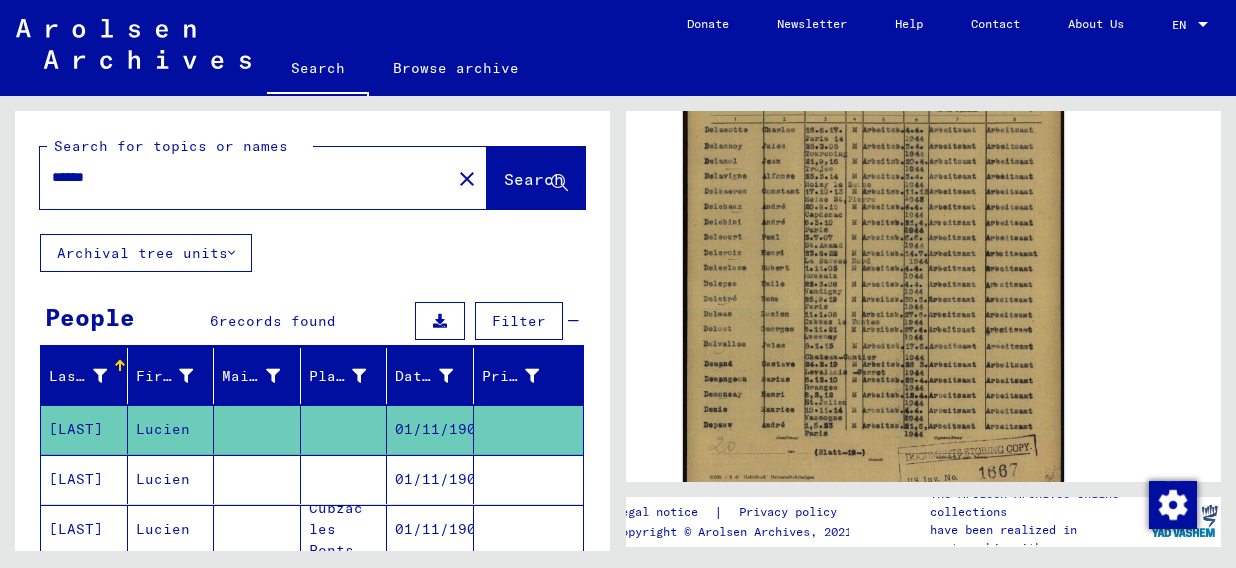 type on "******" 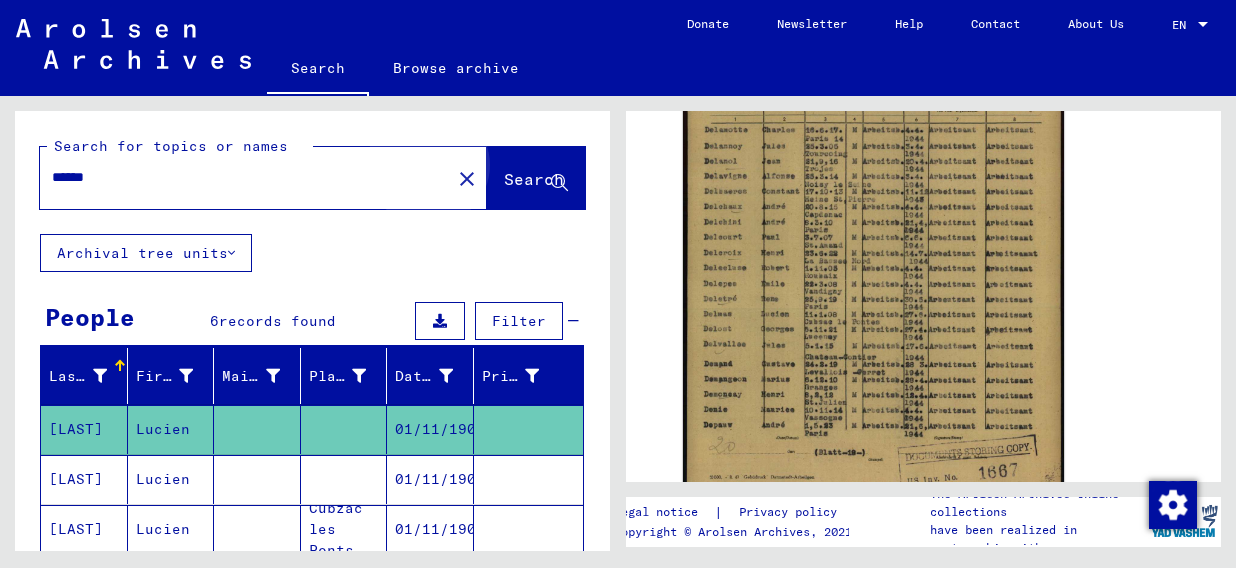 click on "Search" 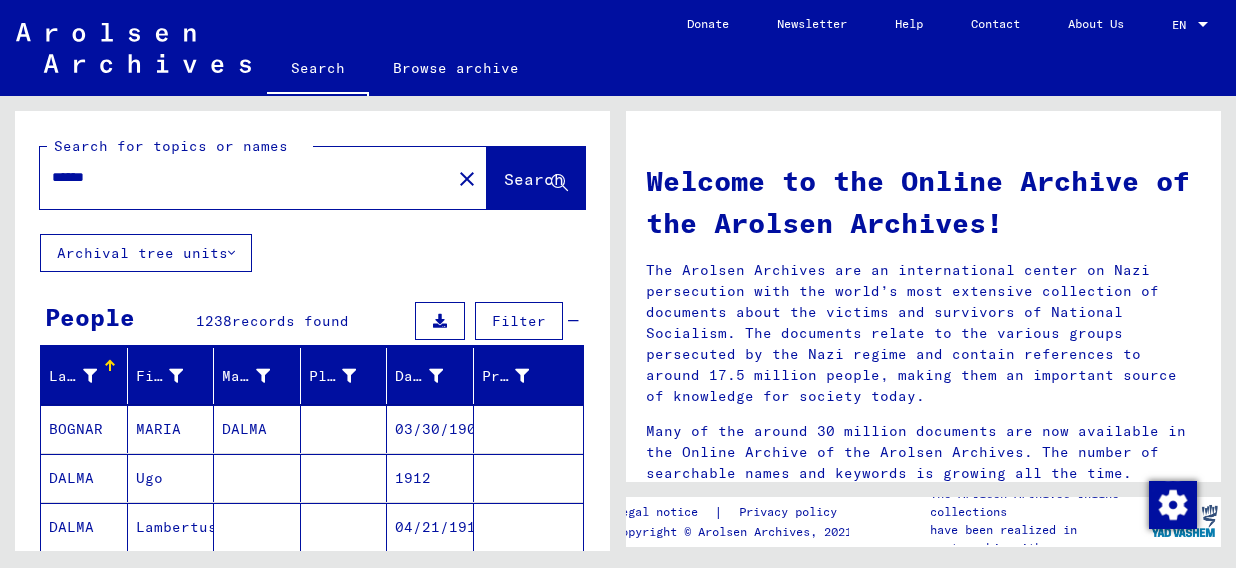 scroll, scrollTop: 0, scrollLeft: 0, axis: both 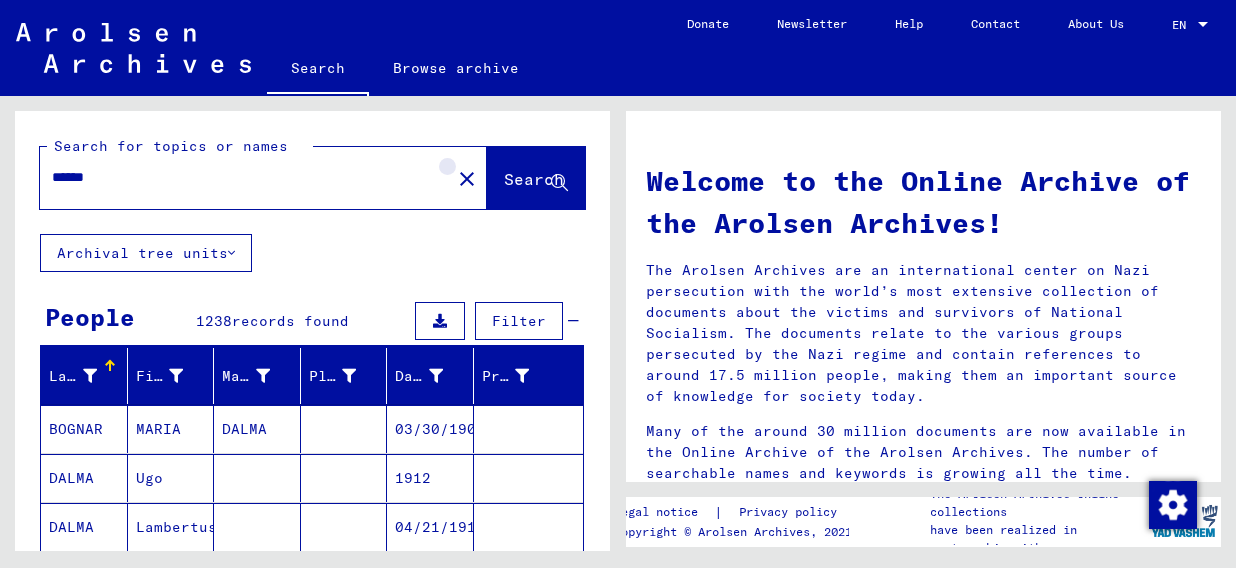 click on "close" 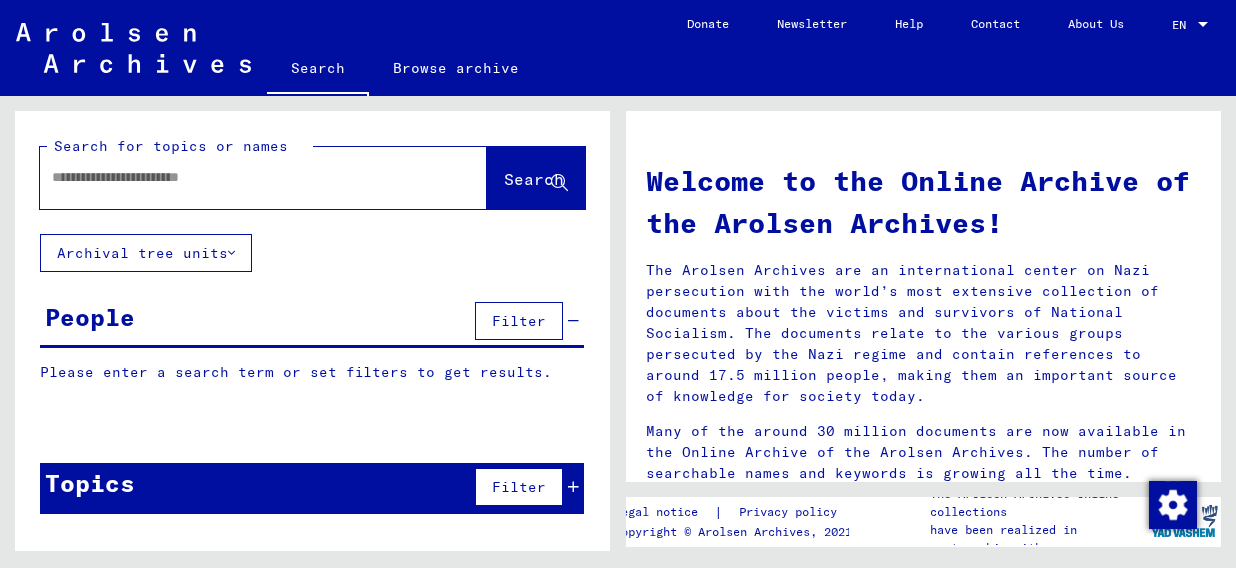 click on "Please enter a search term or set filters to get results." at bounding box center [312, 372] 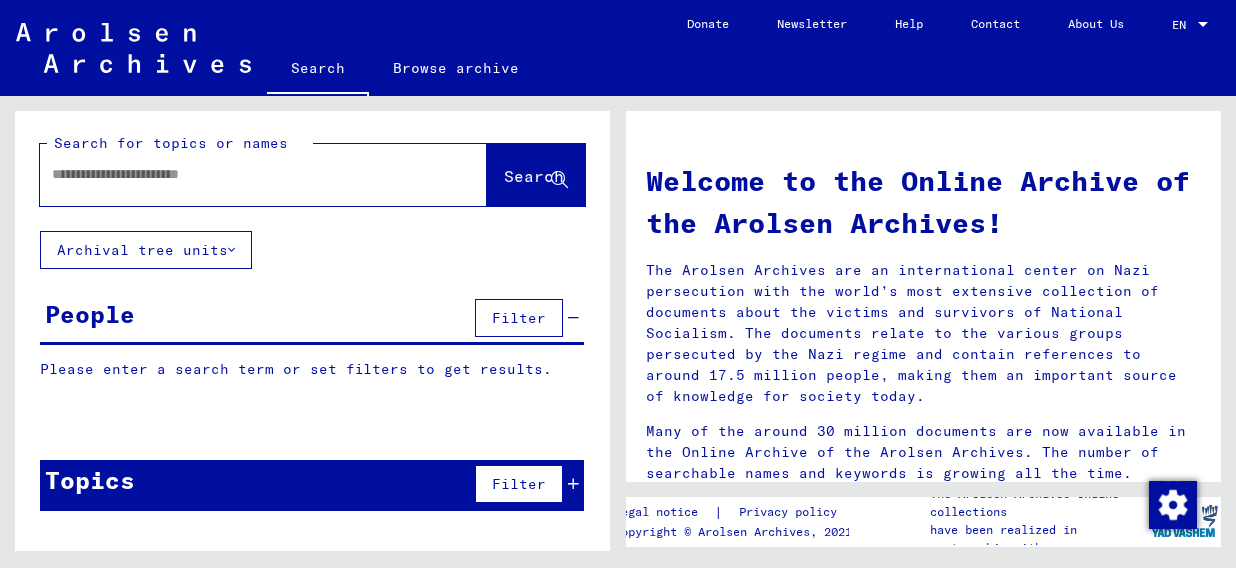 scroll, scrollTop: 0, scrollLeft: 0, axis: both 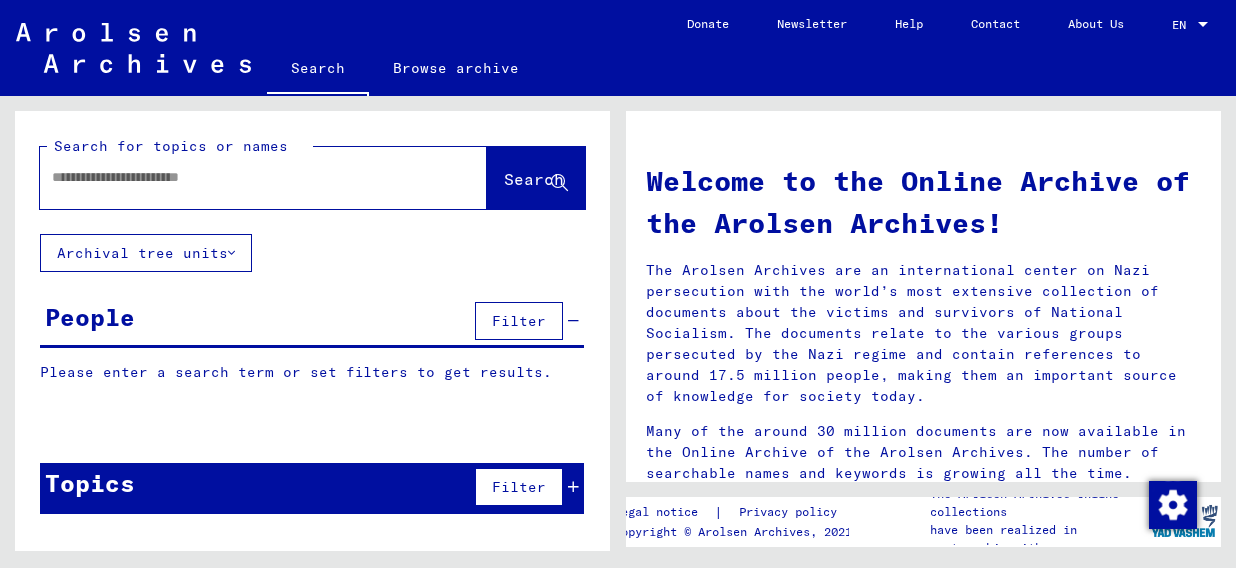 click on "Browse archive" 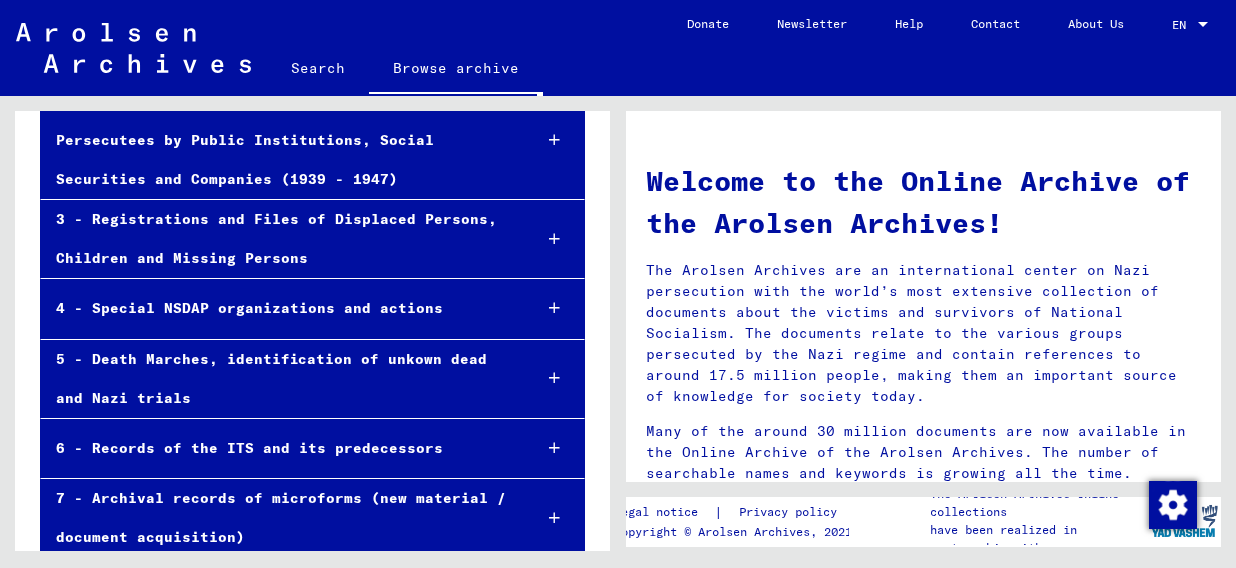 scroll, scrollTop: 393, scrollLeft: 0, axis: vertical 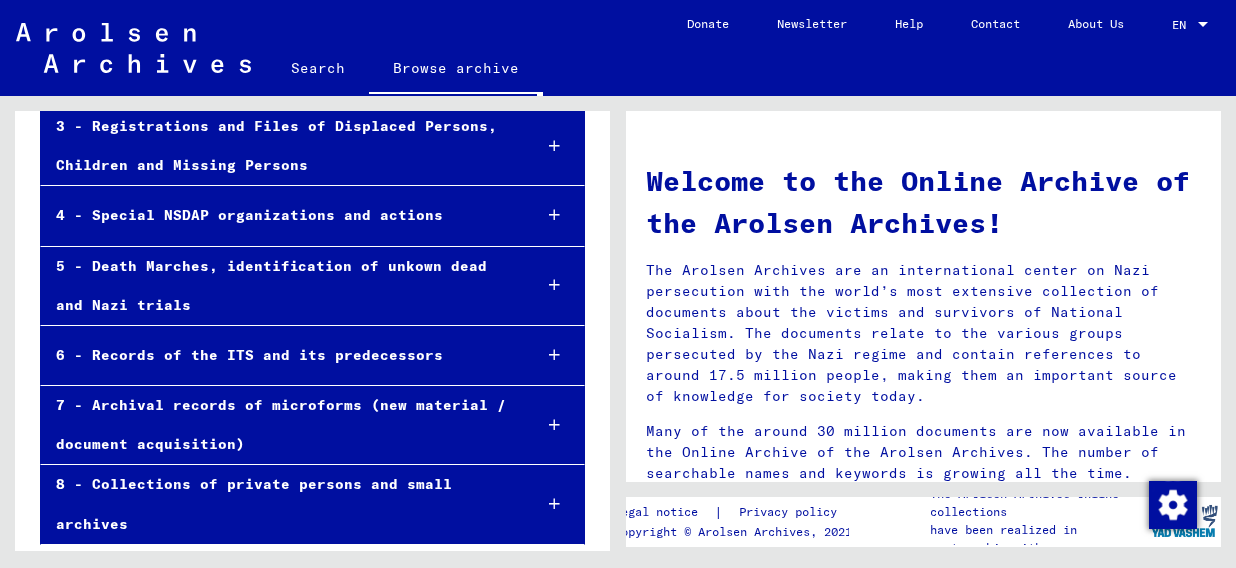 click at bounding box center [554, 504] 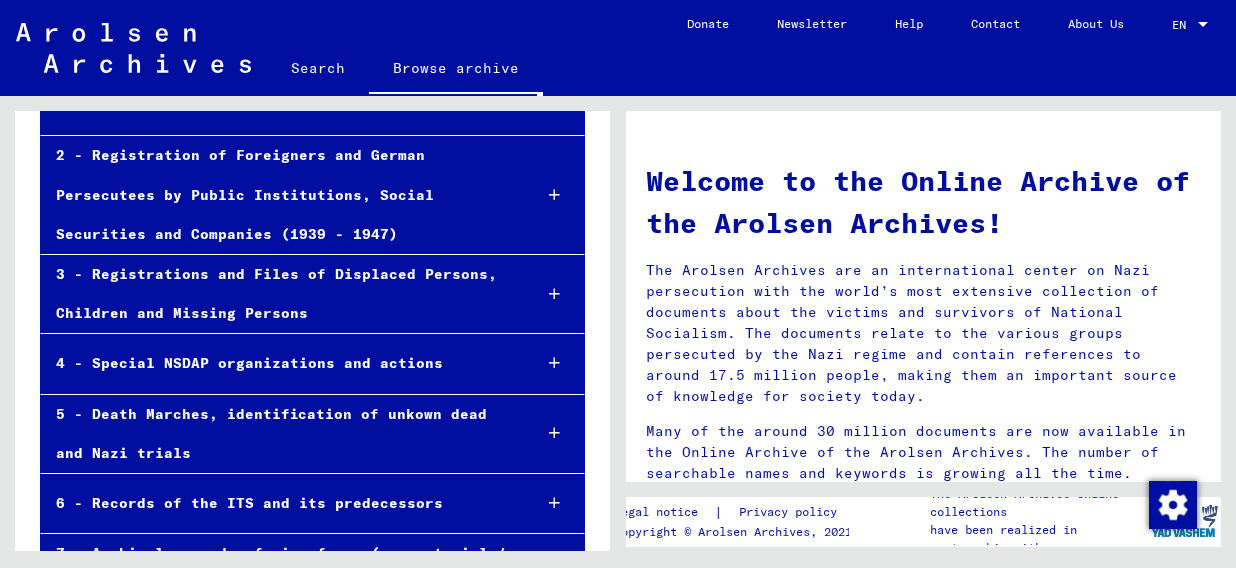 scroll, scrollTop: 214, scrollLeft: 0, axis: vertical 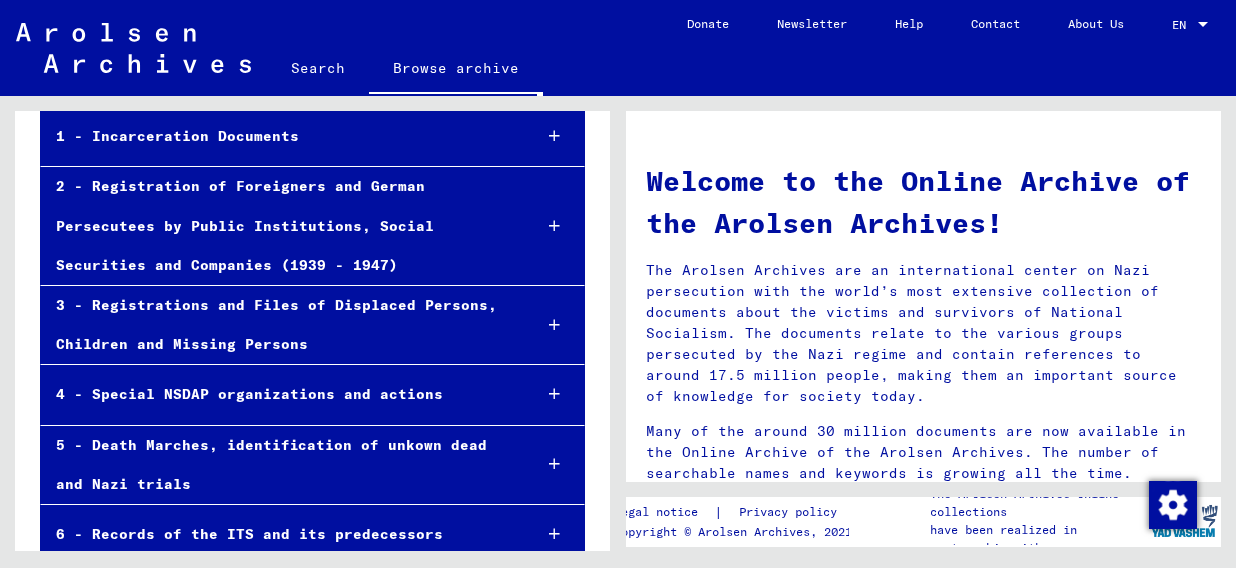 click at bounding box center [554, 325] 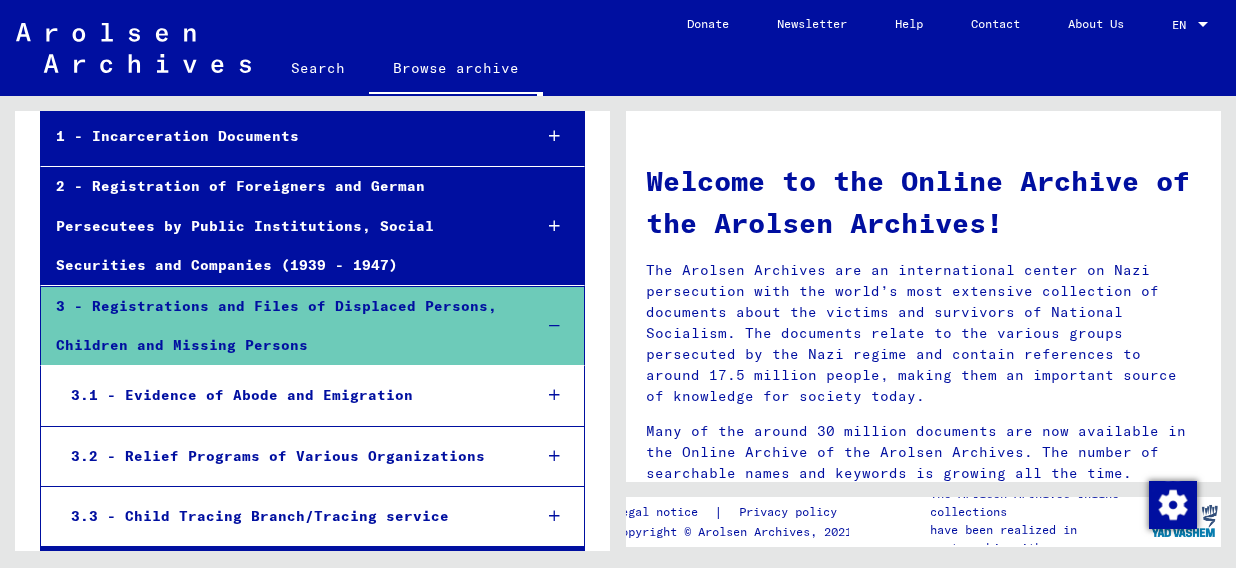 click at bounding box center [554, 226] 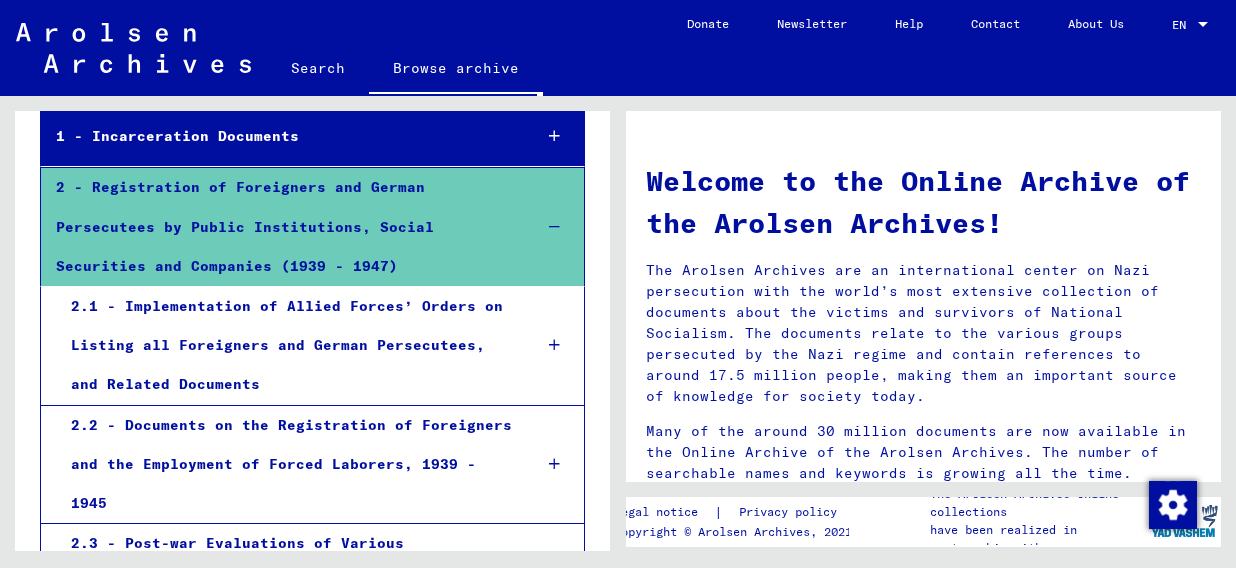 scroll, scrollTop: 314, scrollLeft: 0, axis: vertical 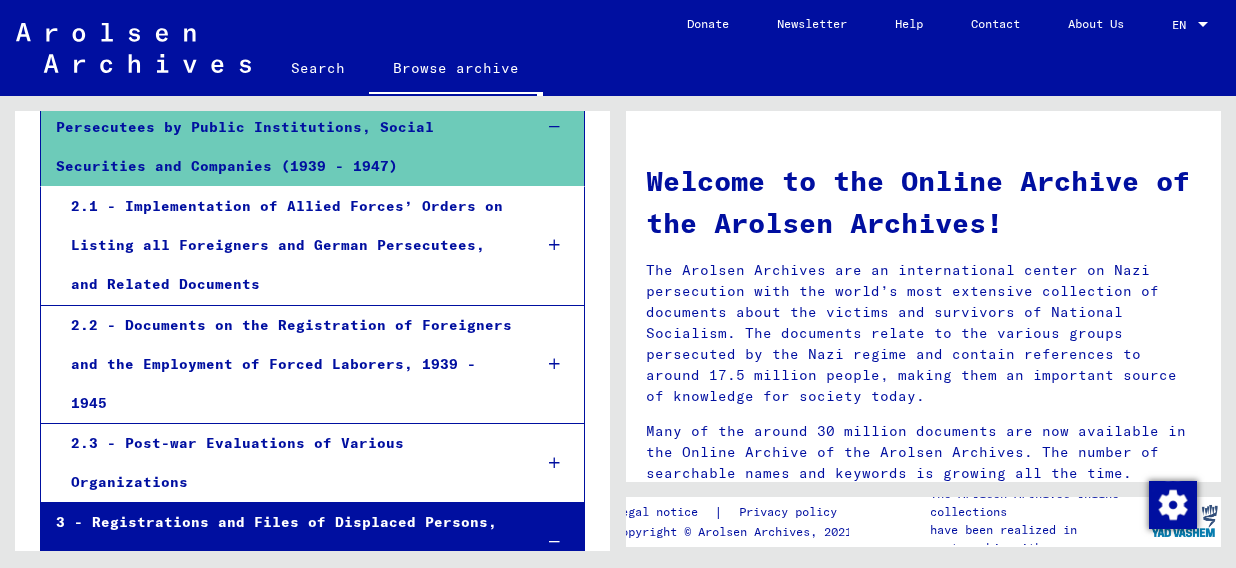 click on "2.2 - Documents on the Registration of Foreigners and the Employment of Forced Laborers, 1939 - 1945" at bounding box center [285, 365] 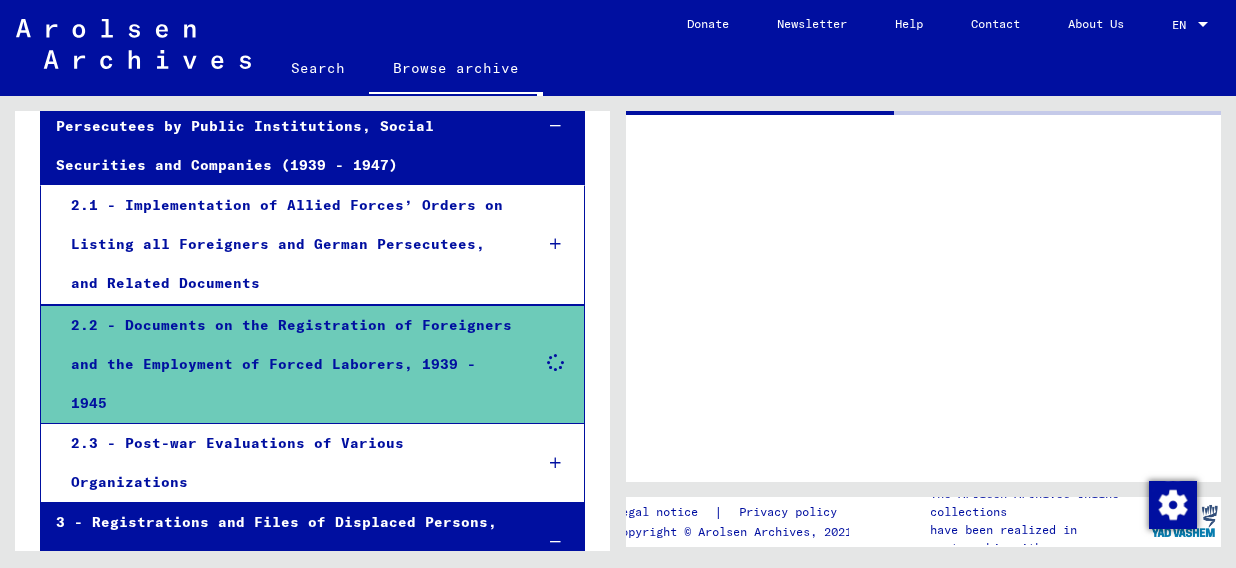 scroll, scrollTop: 314, scrollLeft: 0, axis: vertical 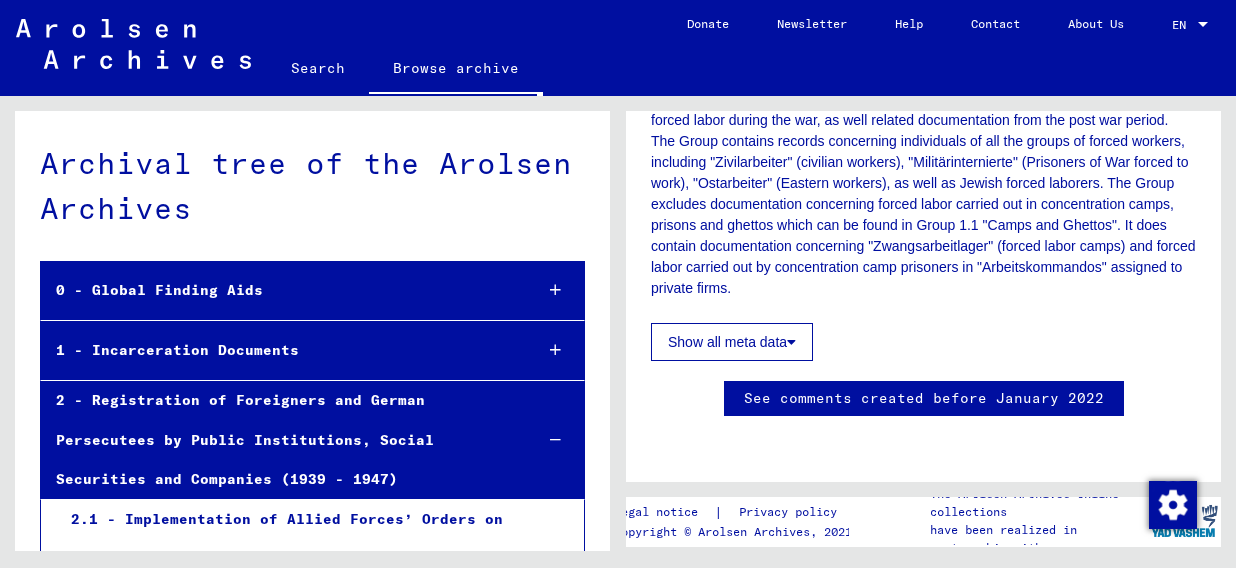 click on "Search" 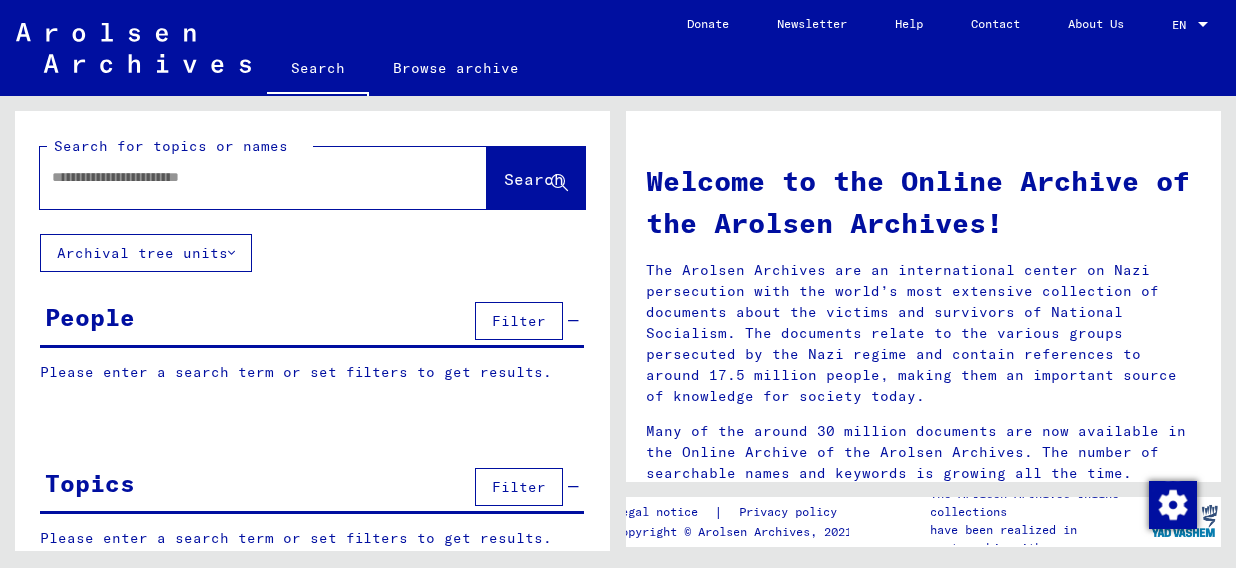 click on "Please enter a search term or set filters to get results." at bounding box center (312, 372) 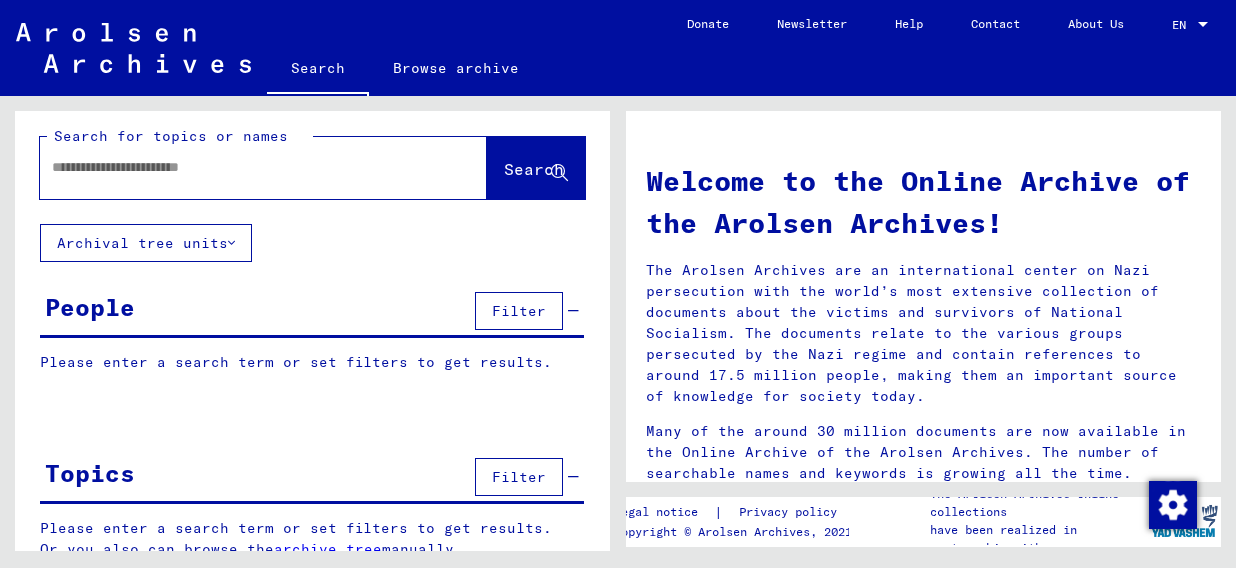 scroll, scrollTop: 0, scrollLeft: 0, axis: both 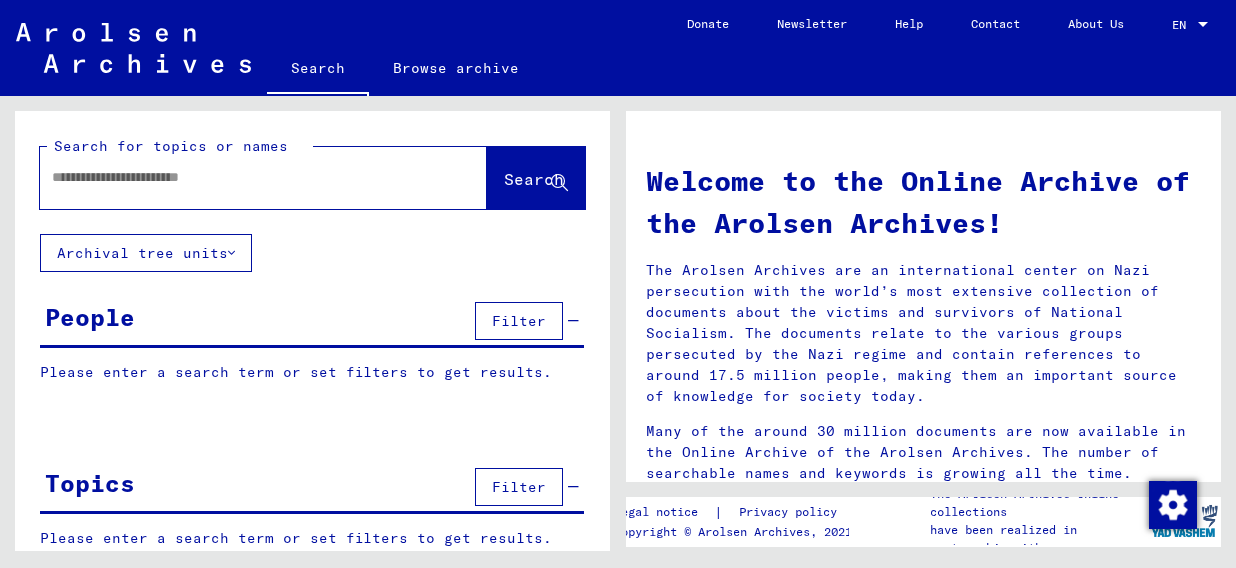 click at bounding box center (239, 177) 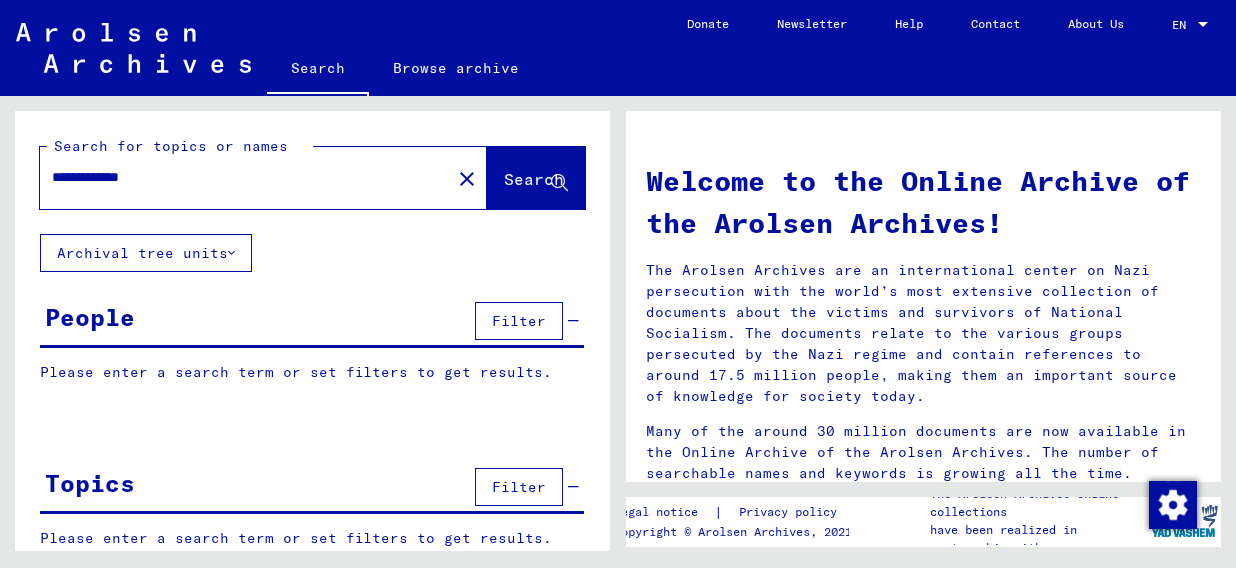 type on "**********" 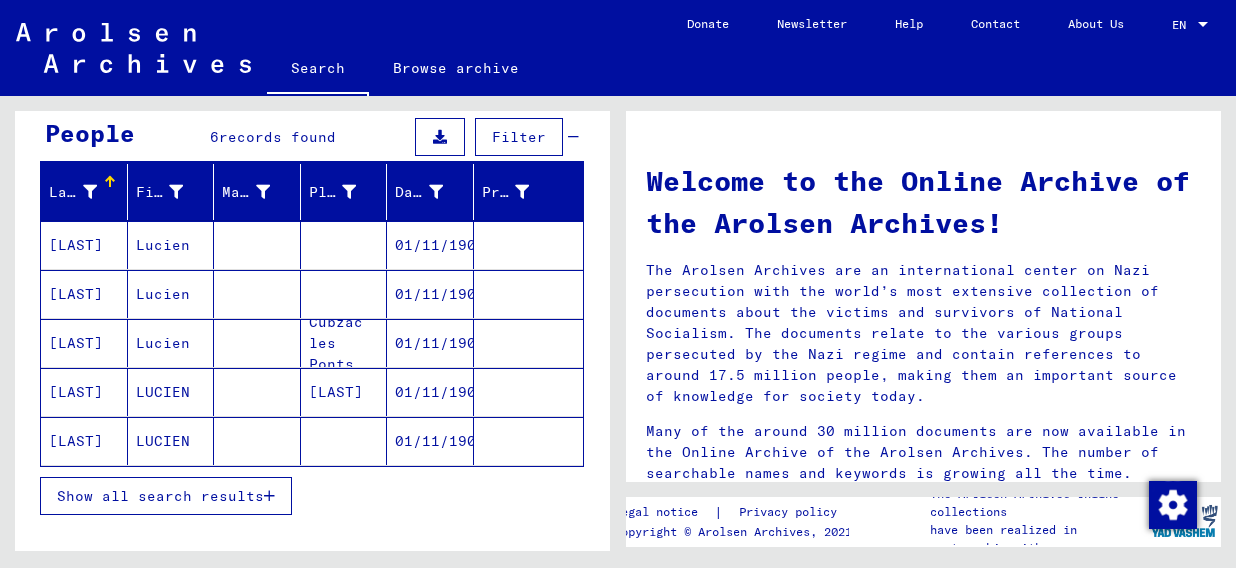 scroll, scrollTop: 200, scrollLeft: 0, axis: vertical 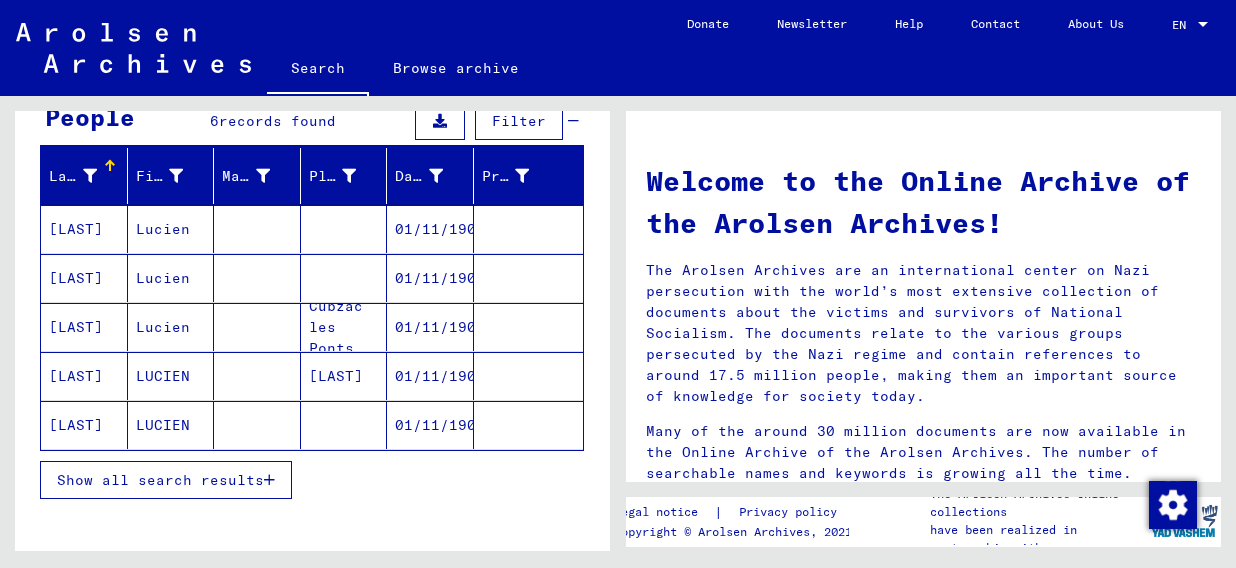 click at bounding box center (269, 480) 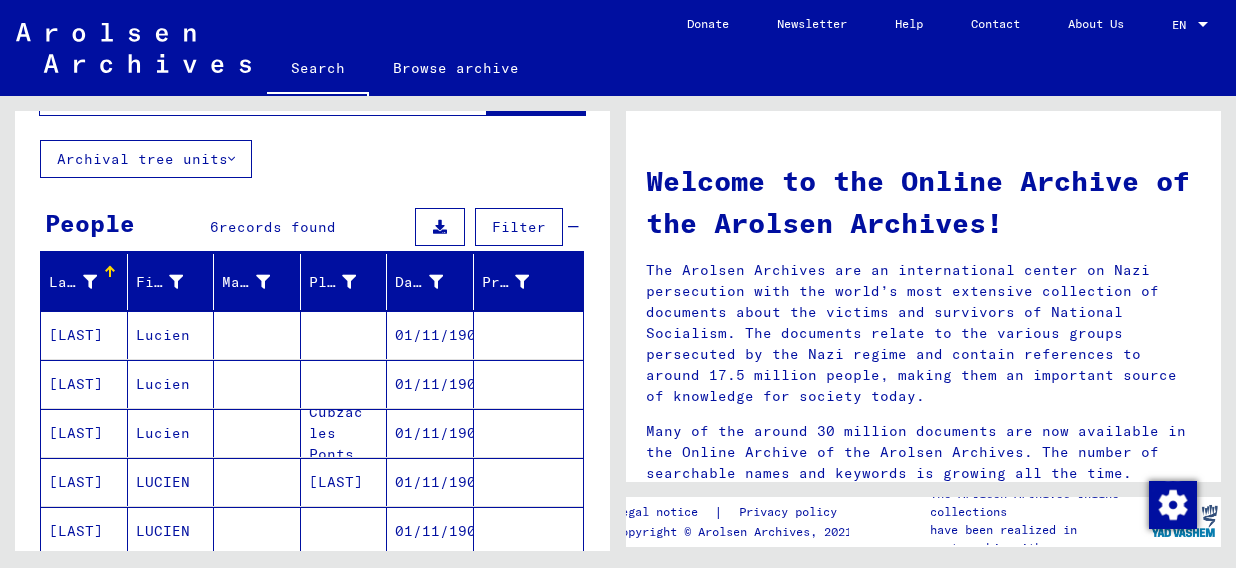 scroll, scrollTop: 0, scrollLeft: 0, axis: both 